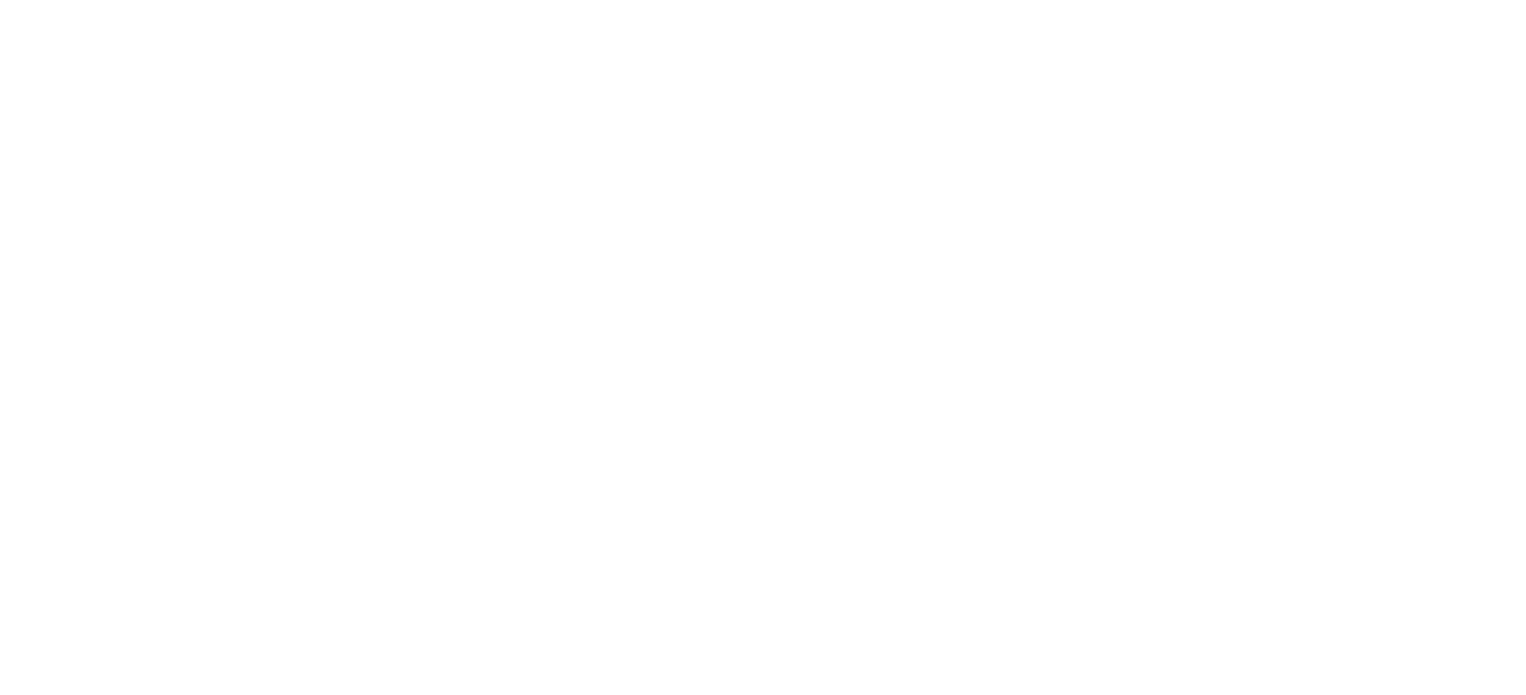 scroll, scrollTop: 0, scrollLeft: 0, axis: both 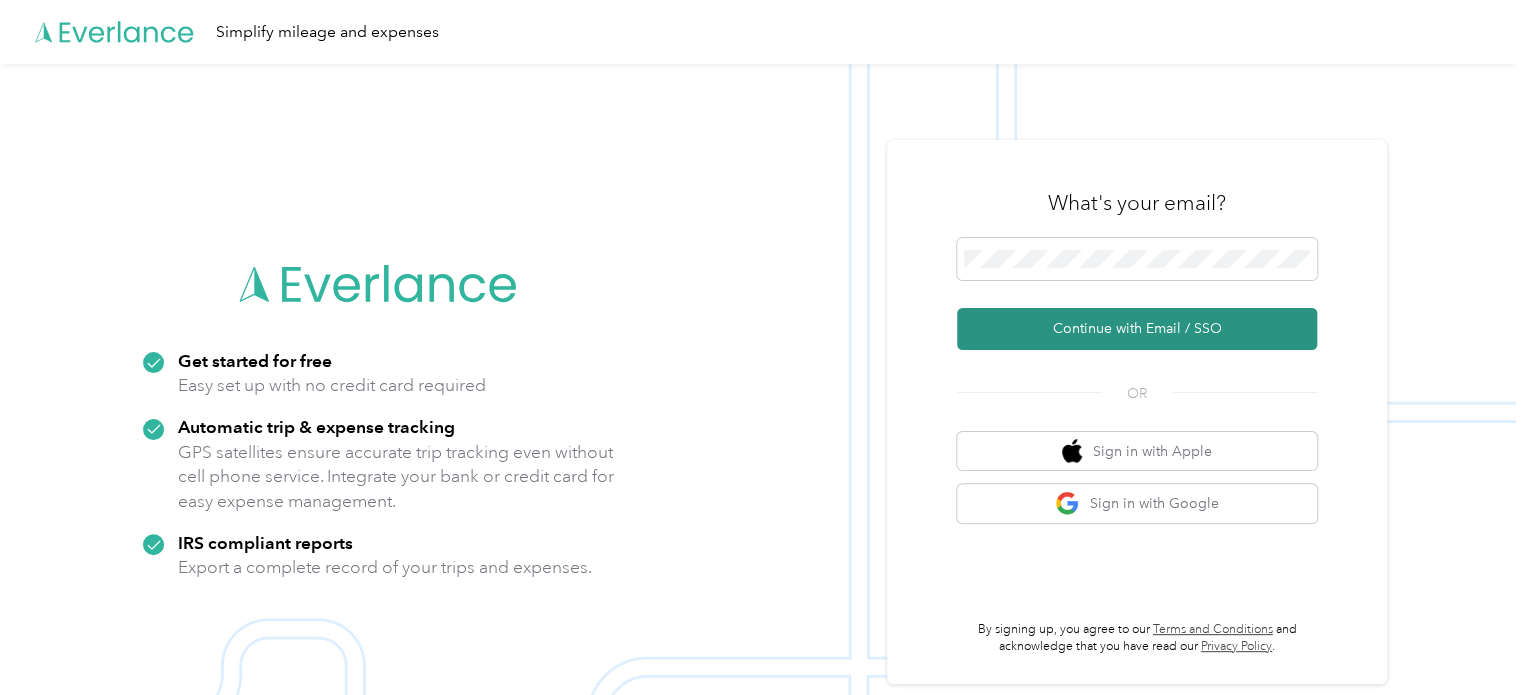 click on "Continue with Email / SSO" at bounding box center (1137, 329) 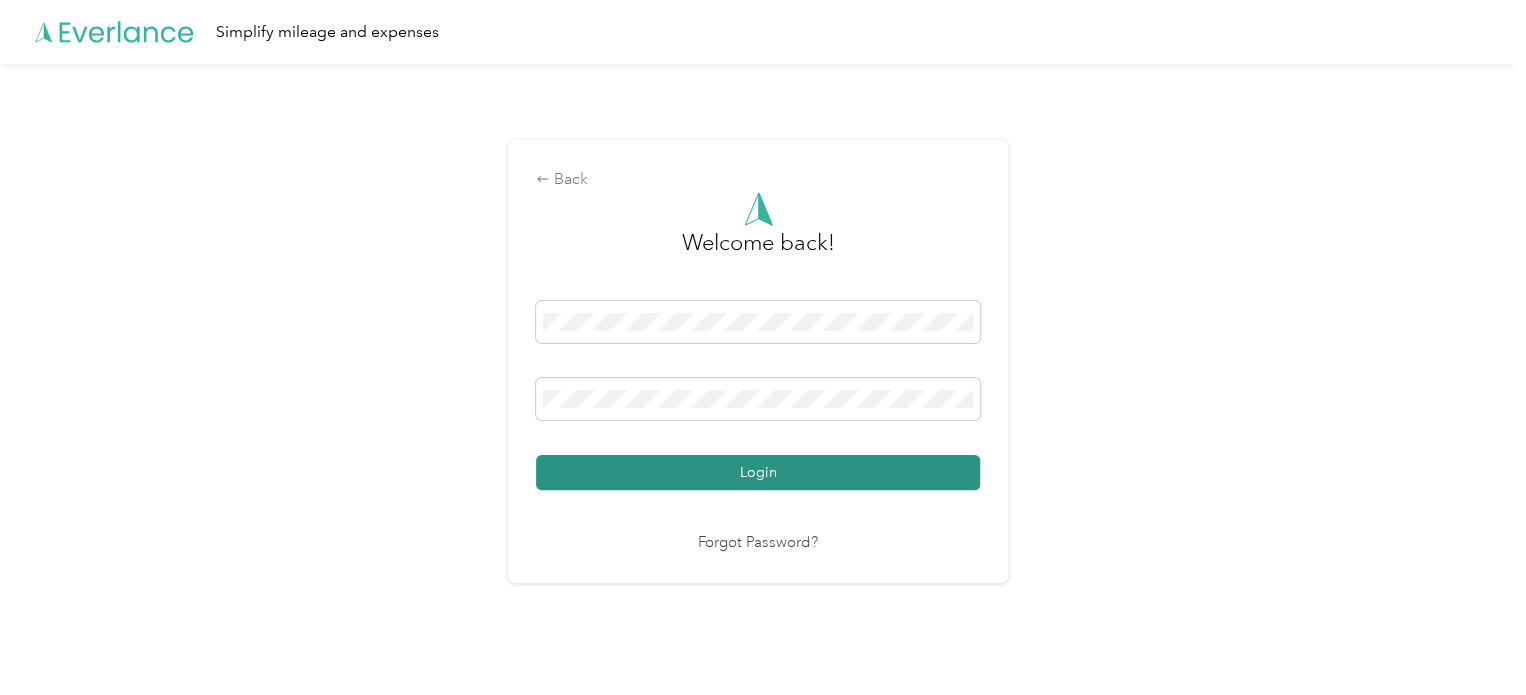 click on "Login" at bounding box center (758, 472) 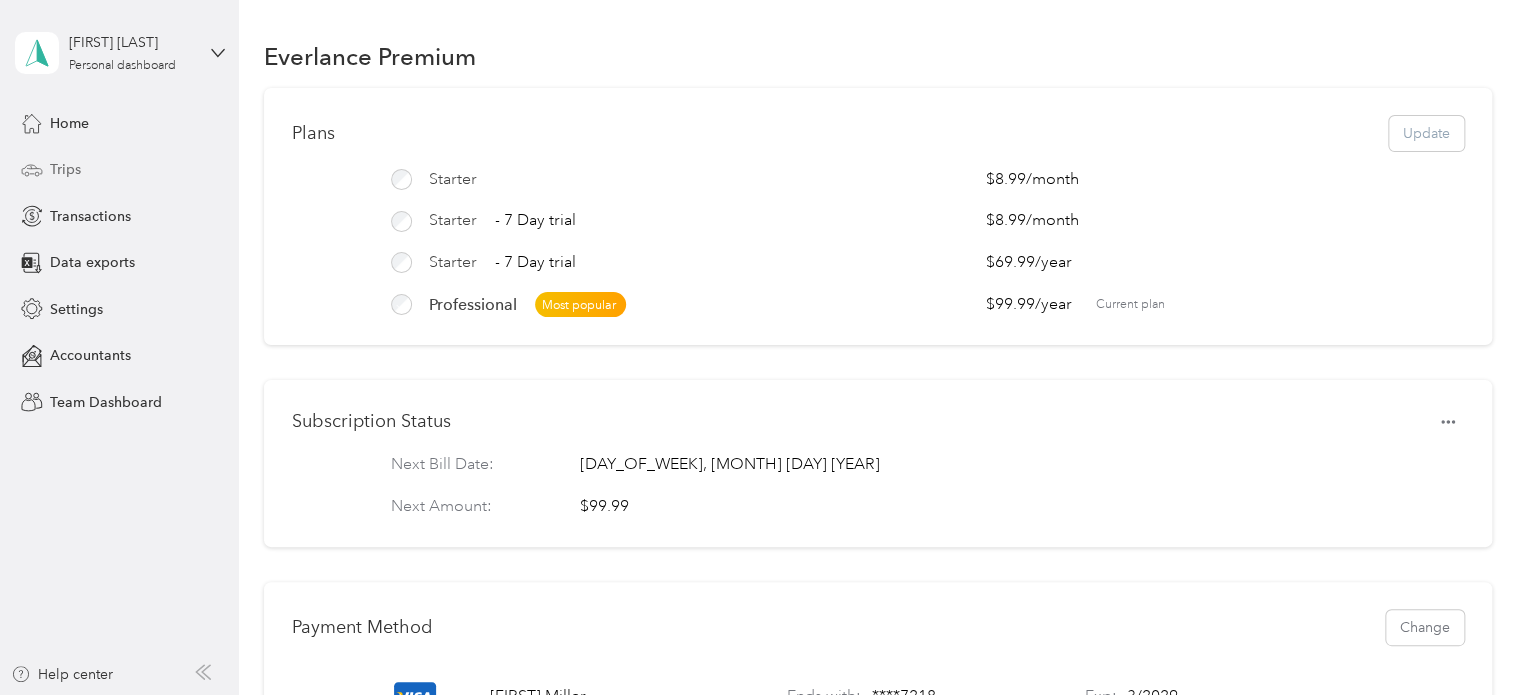 click on "Trips" at bounding box center [65, 169] 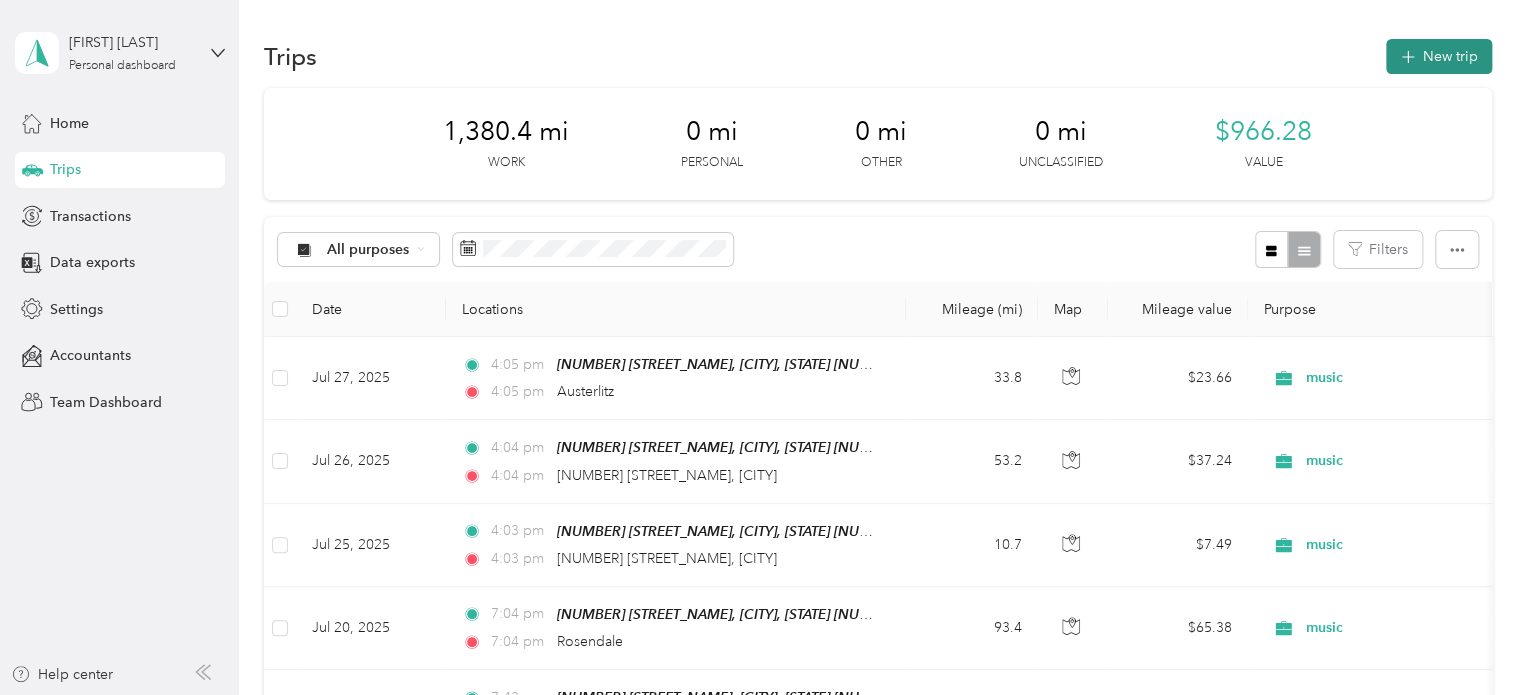 click on "New trip" at bounding box center [1439, 56] 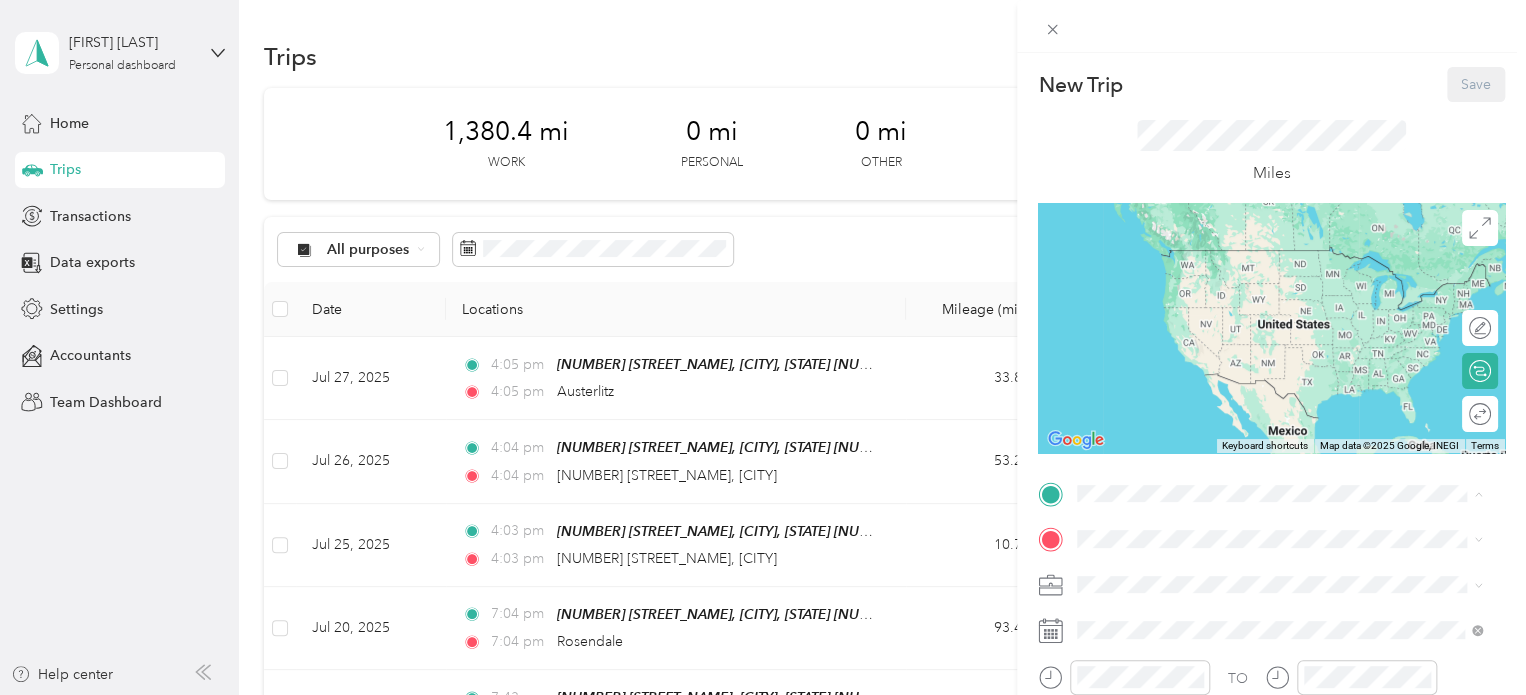 click on "[NUMBER] [STREET_NAME], [CITY], [STATE] [NUMBER] [STREET_NAME], [CITY], [STATE] [POSTAL_CODE], [COUNTRY], [POSTAL_CODE], [COUNTY], [STATE], [COUNTRY]" at bounding box center [1295, 290] 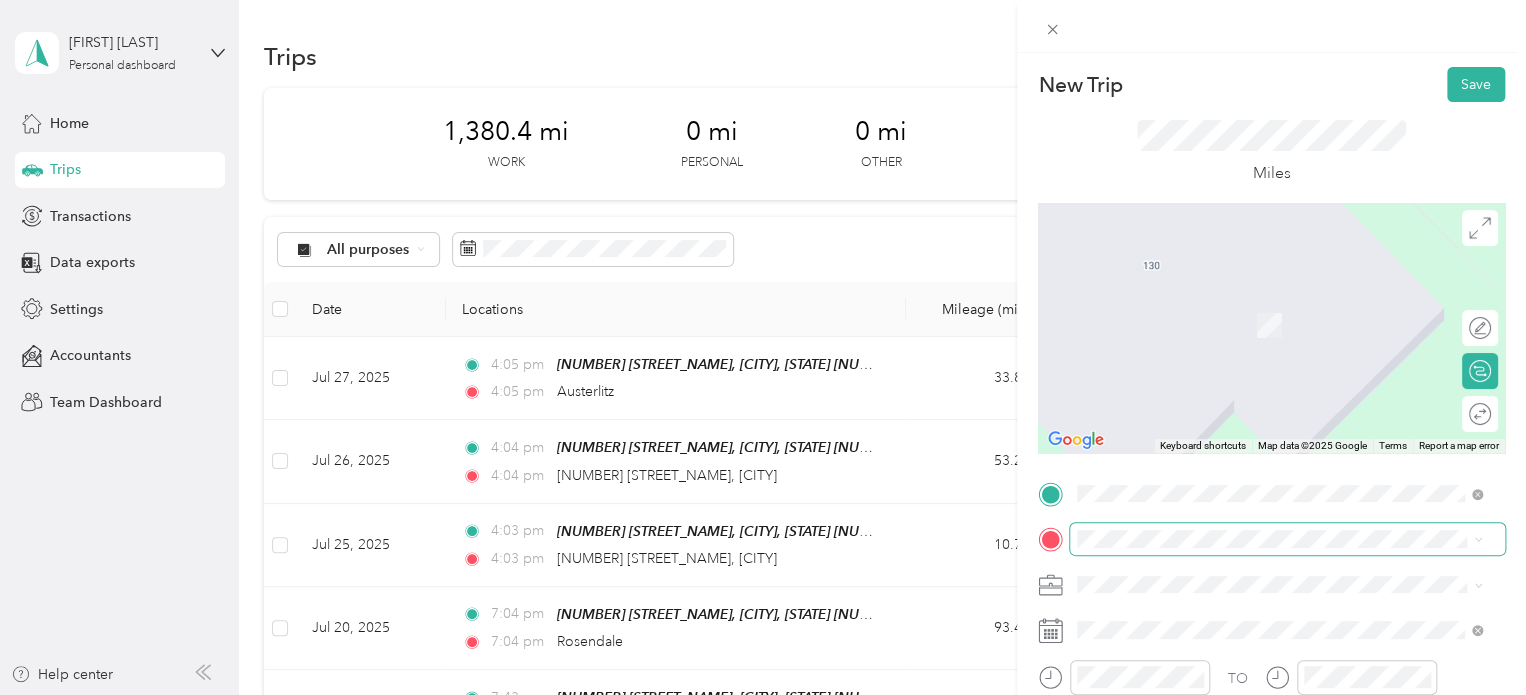 click at bounding box center (1287, 539) 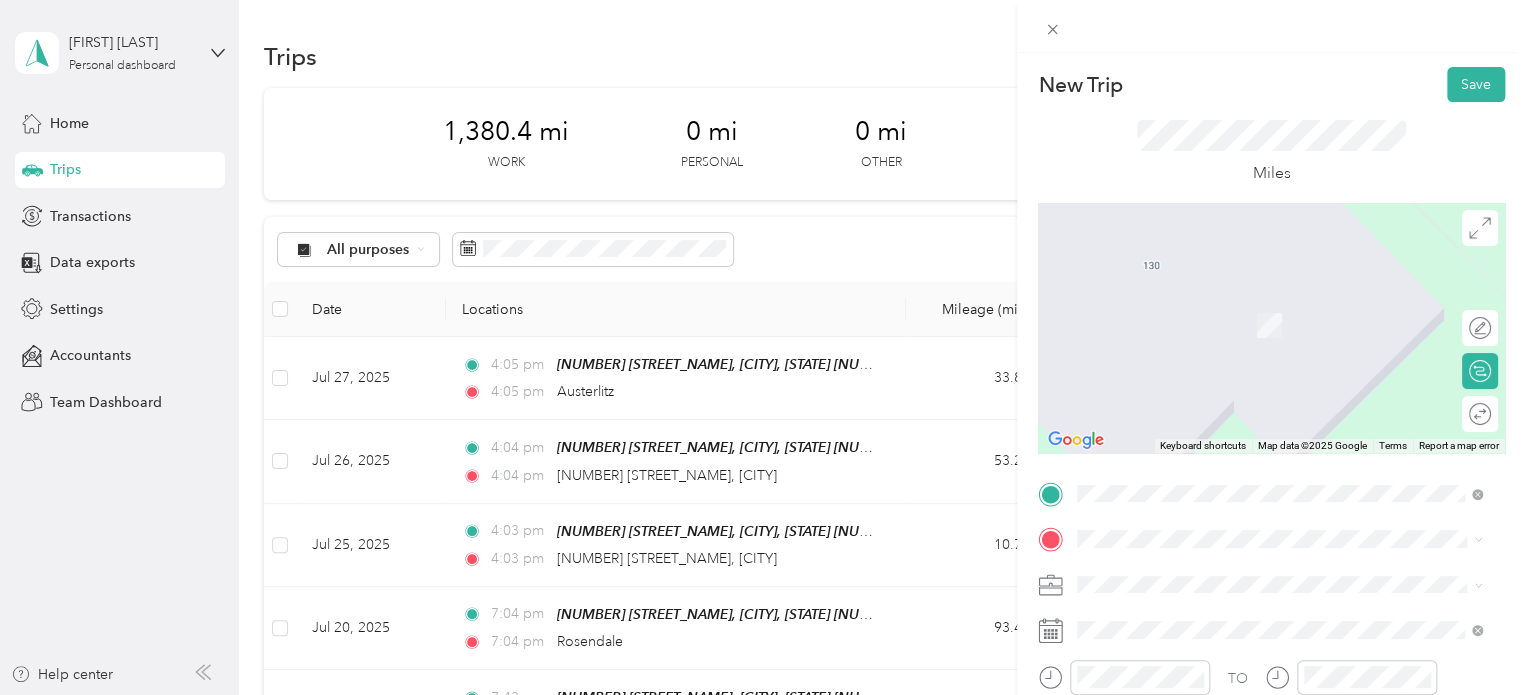 click on "New Trip Save This trip cannot be edited because it is either under review, approved, or paid. Contact your Team Manager to edit it. Miles ← Move left → Move right ↑ Move up ↓ Move down + Zoom in - Zoom out Home Jump left by 75% End Jump right by 75% Page Up Jump up by 75% Page Down Jump down by 75% Keyboard shortcuts Map Data Map data ©2025 Google Map data ©2025 Google 2 m  Click to toggle between metric and imperial units Terms Report a map error Edit route Calculate route Round trip TO Add photo" at bounding box center (1271, 491) 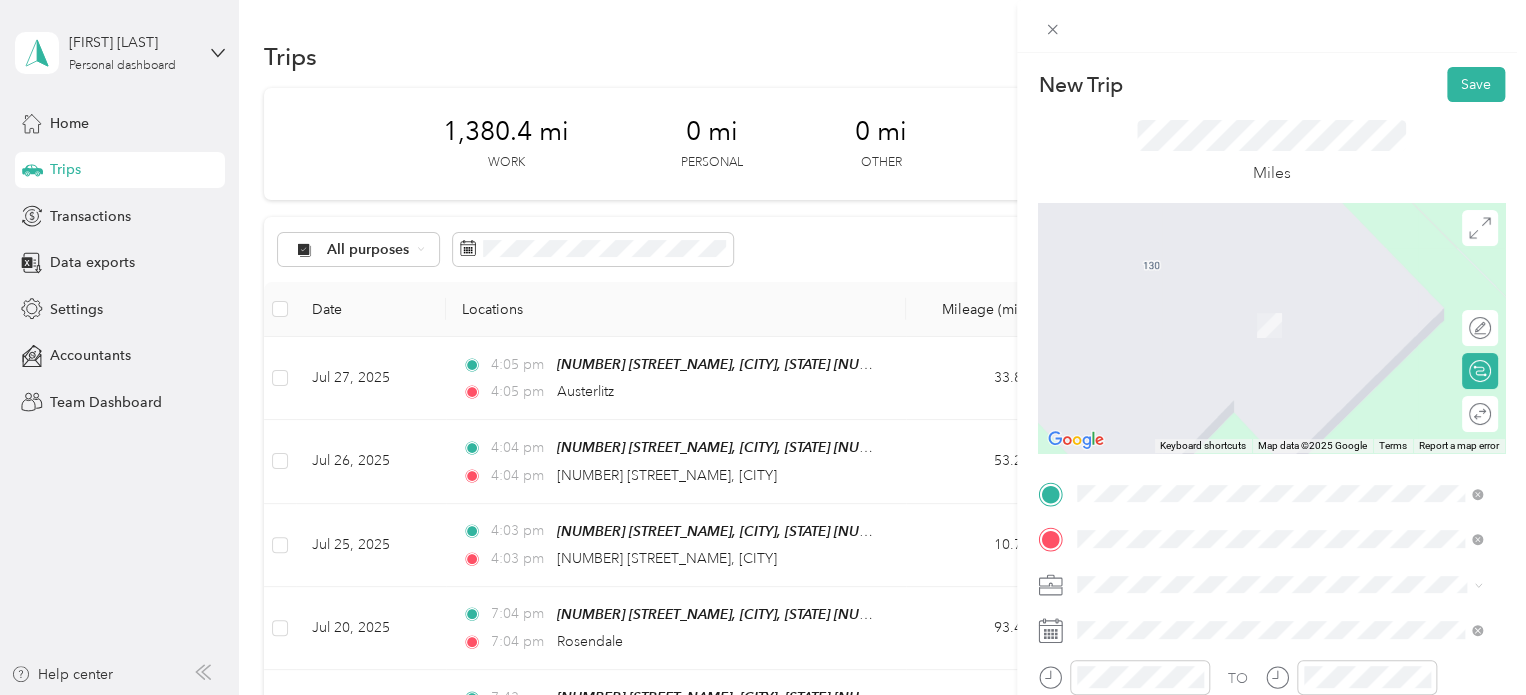 click on "Valatie
[STATE], [COUNTRY]" at bounding box center [1180, 381] 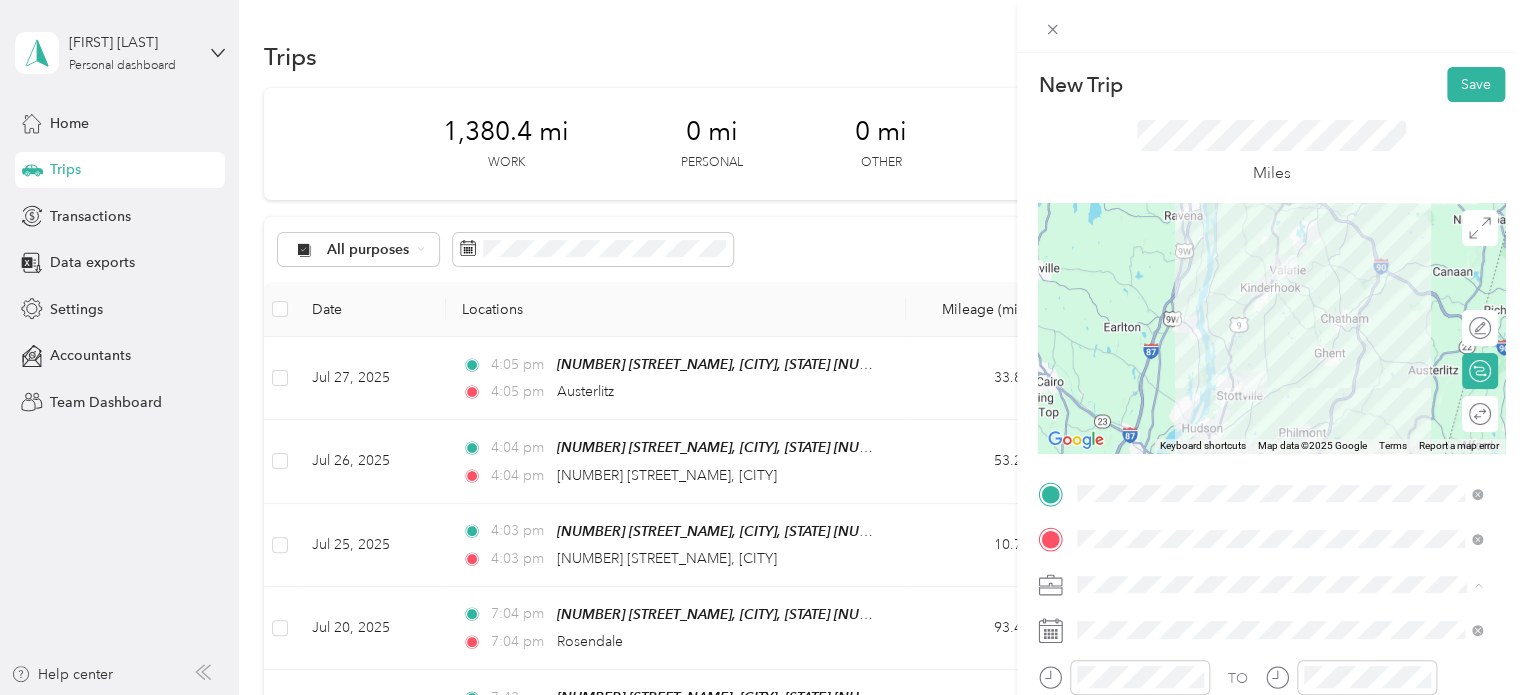 click on "music" at bounding box center (1102, 374) 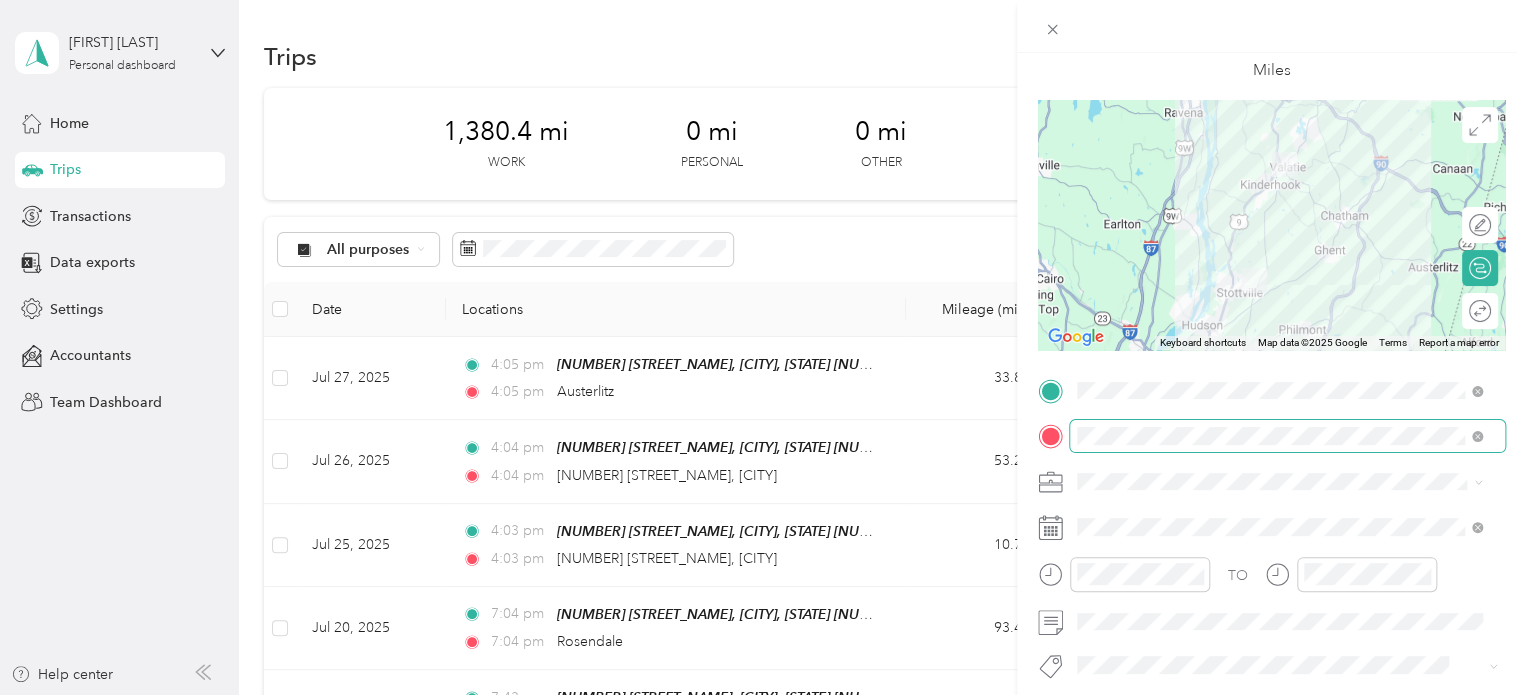 scroll, scrollTop: 200, scrollLeft: 0, axis: vertical 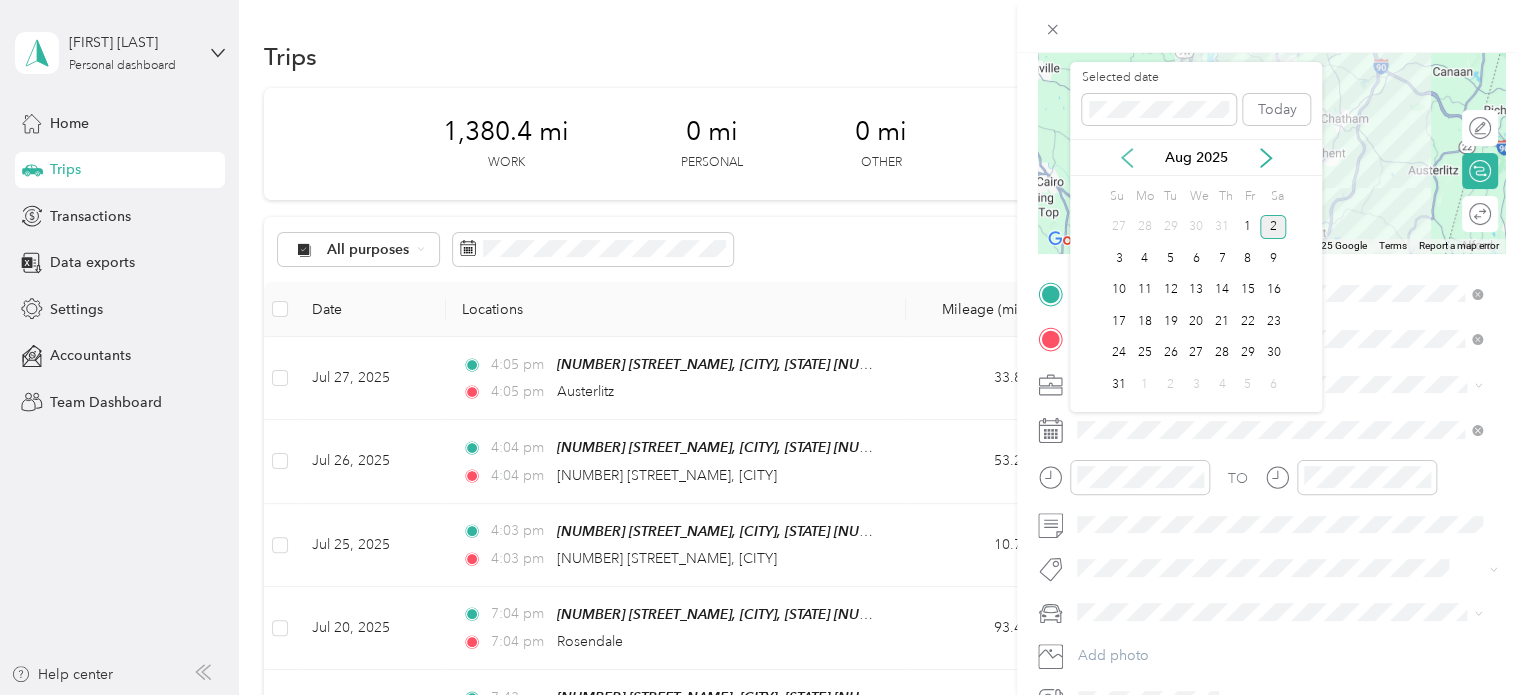 click 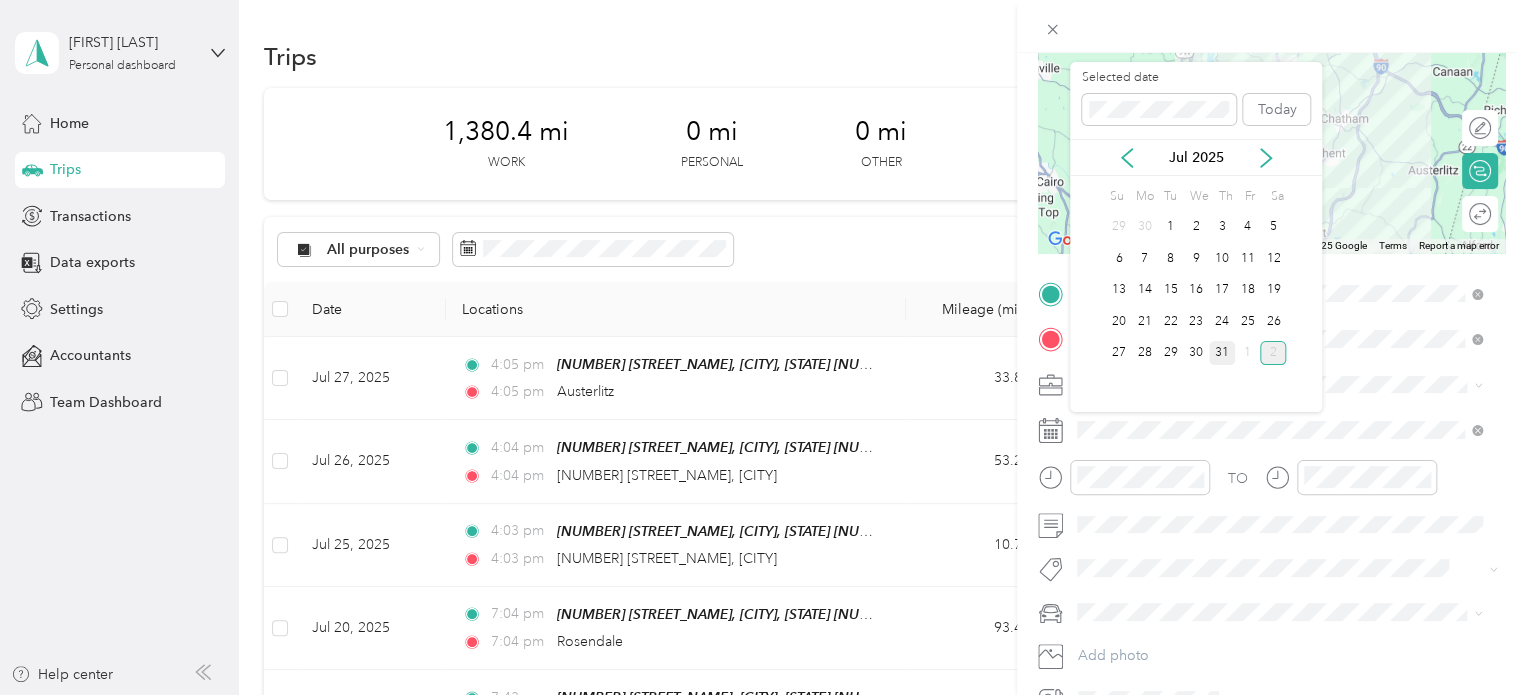 click on "31" at bounding box center (1222, 353) 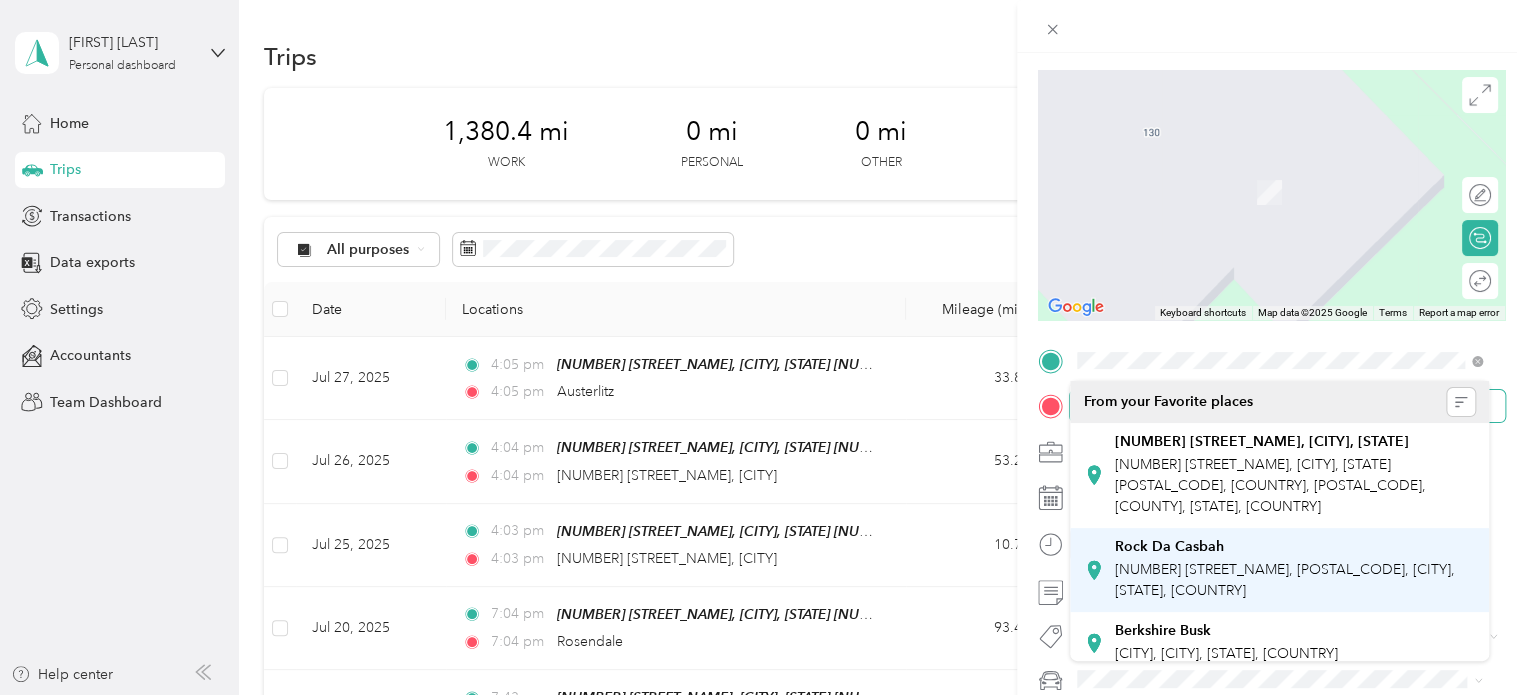 scroll, scrollTop: 100, scrollLeft: 0, axis: vertical 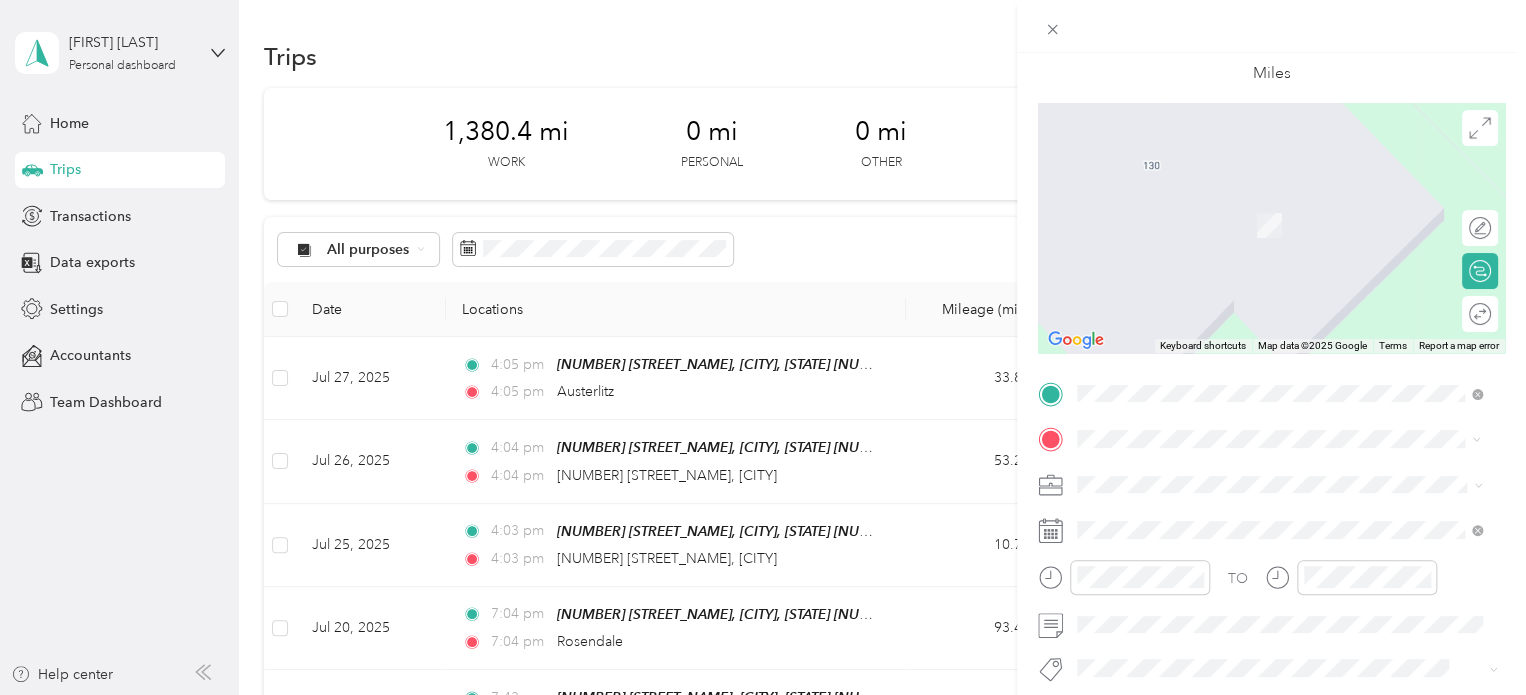 click on "From search results Valatie
[STATE], [COUNTRY] [STREET_NAME]
[CITY], [STATE] [POSTAL_CODE], [COUNTRY] Ny 9h
[CITY], [STATE] [POSTAL_CODE], [COUNTRY]" at bounding box center (1279, 458) 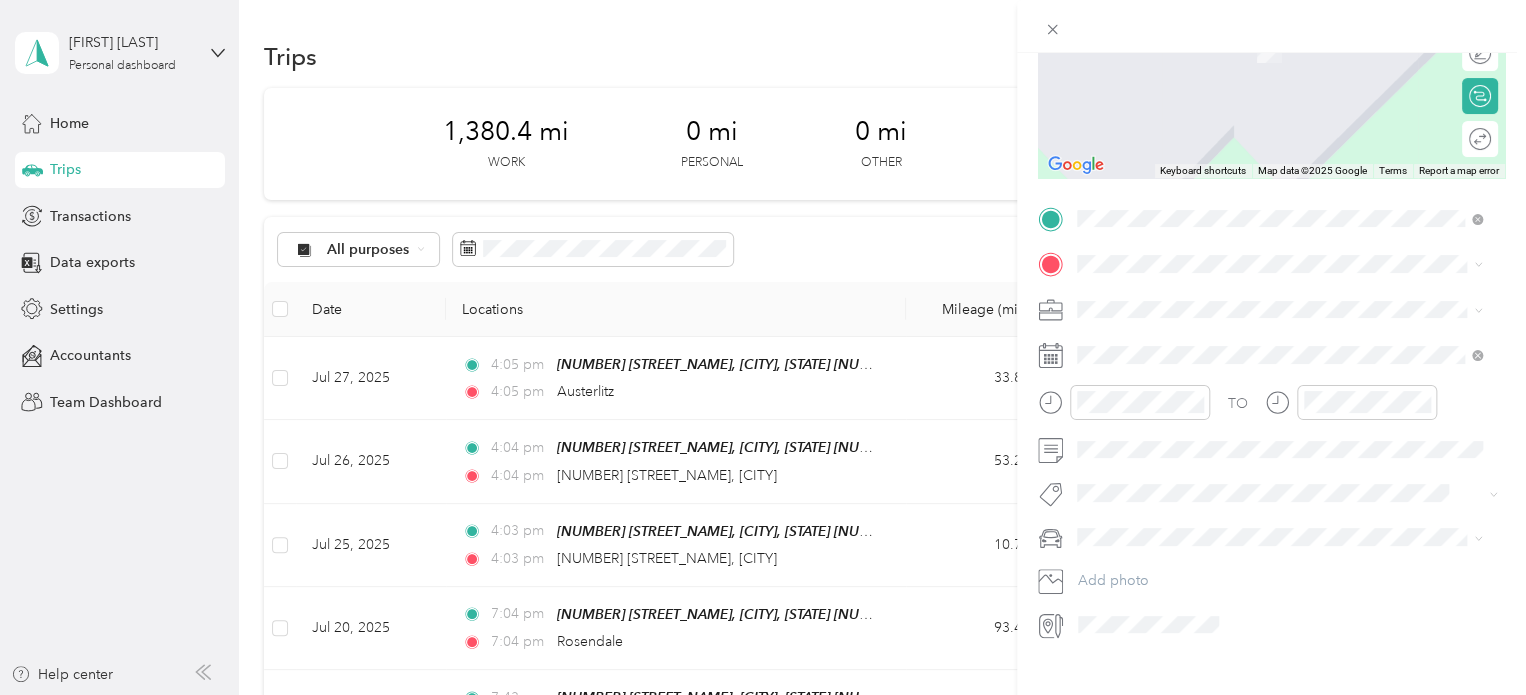 scroll, scrollTop: 300, scrollLeft: 0, axis: vertical 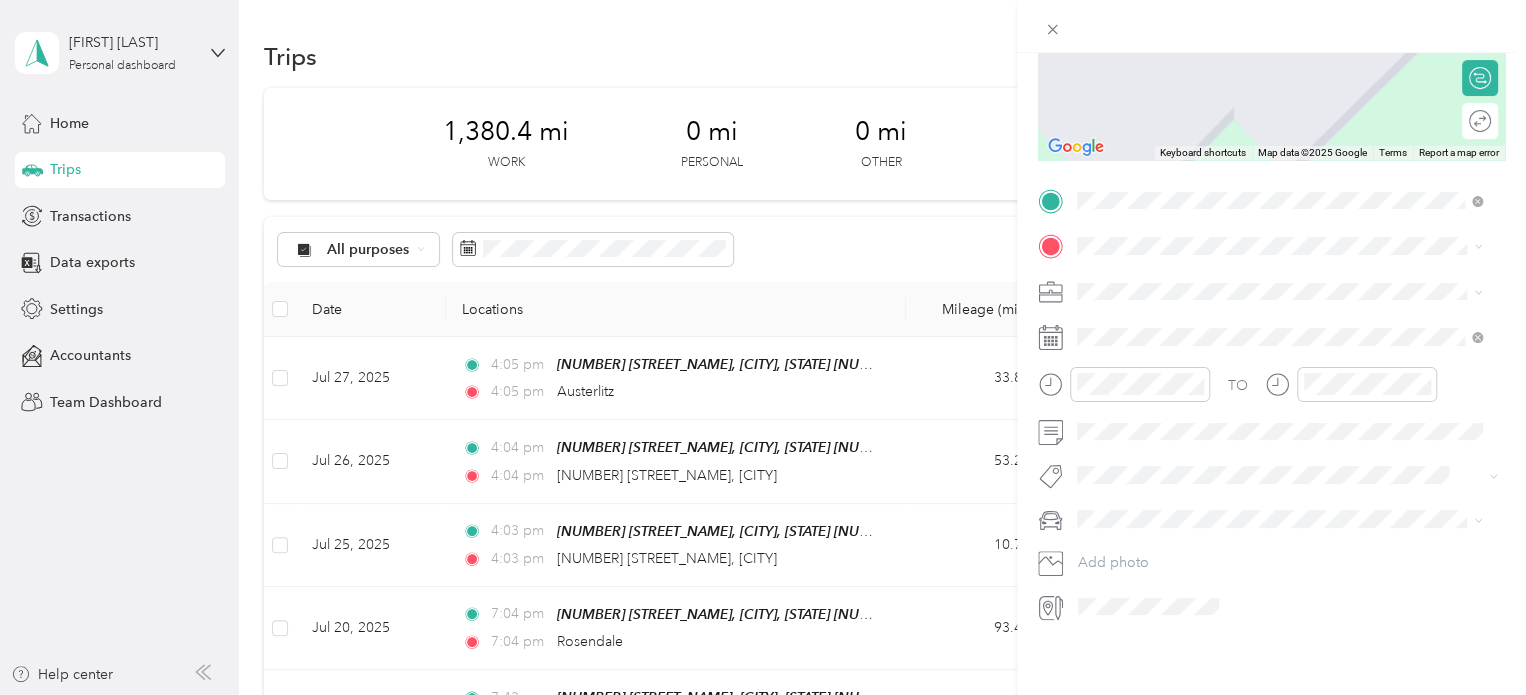 click on "No tags found" at bounding box center (1279, 518) 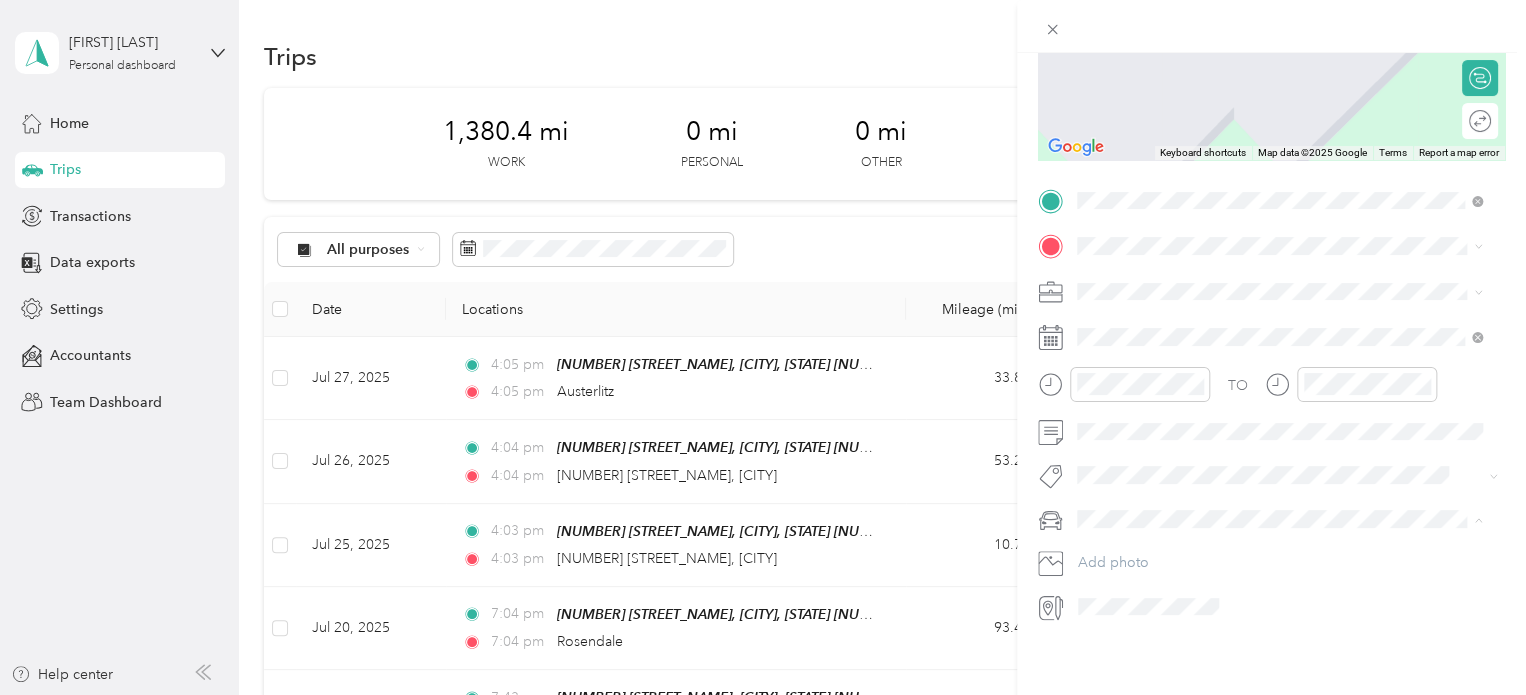 click on "Terra" at bounding box center [1279, 547] 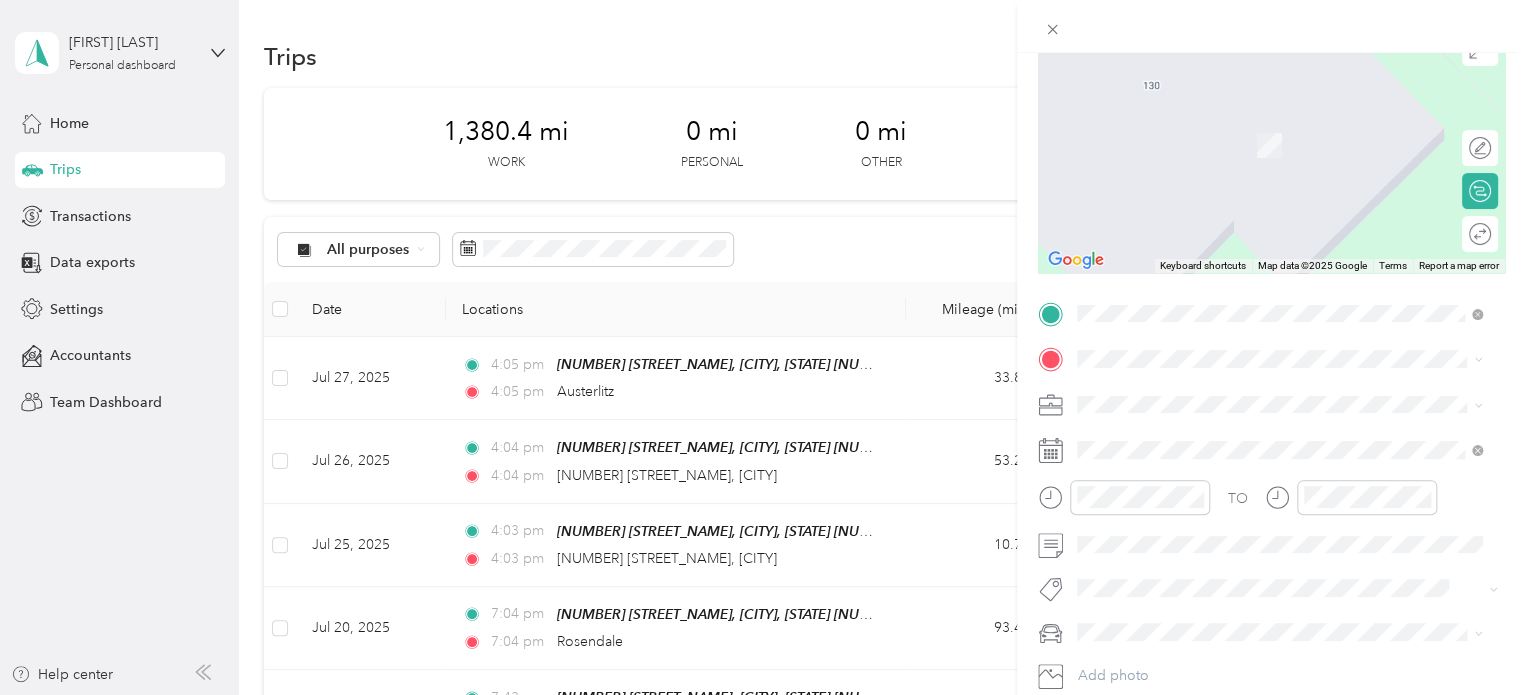 scroll, scrollTop: 0, scrollLeft: 0, axis: both 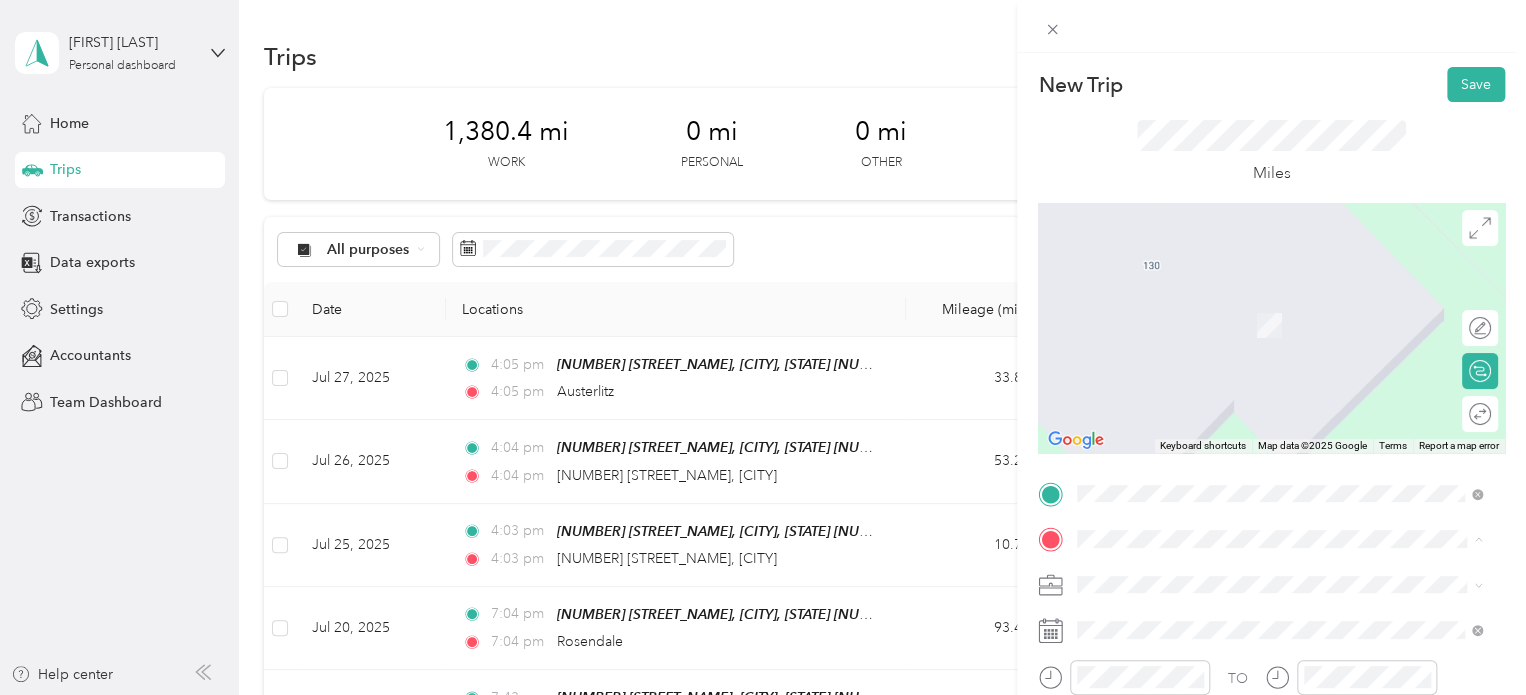 click on "Valatie
[STATE], [COUNTRY]" at bounding box center [1180, 619] 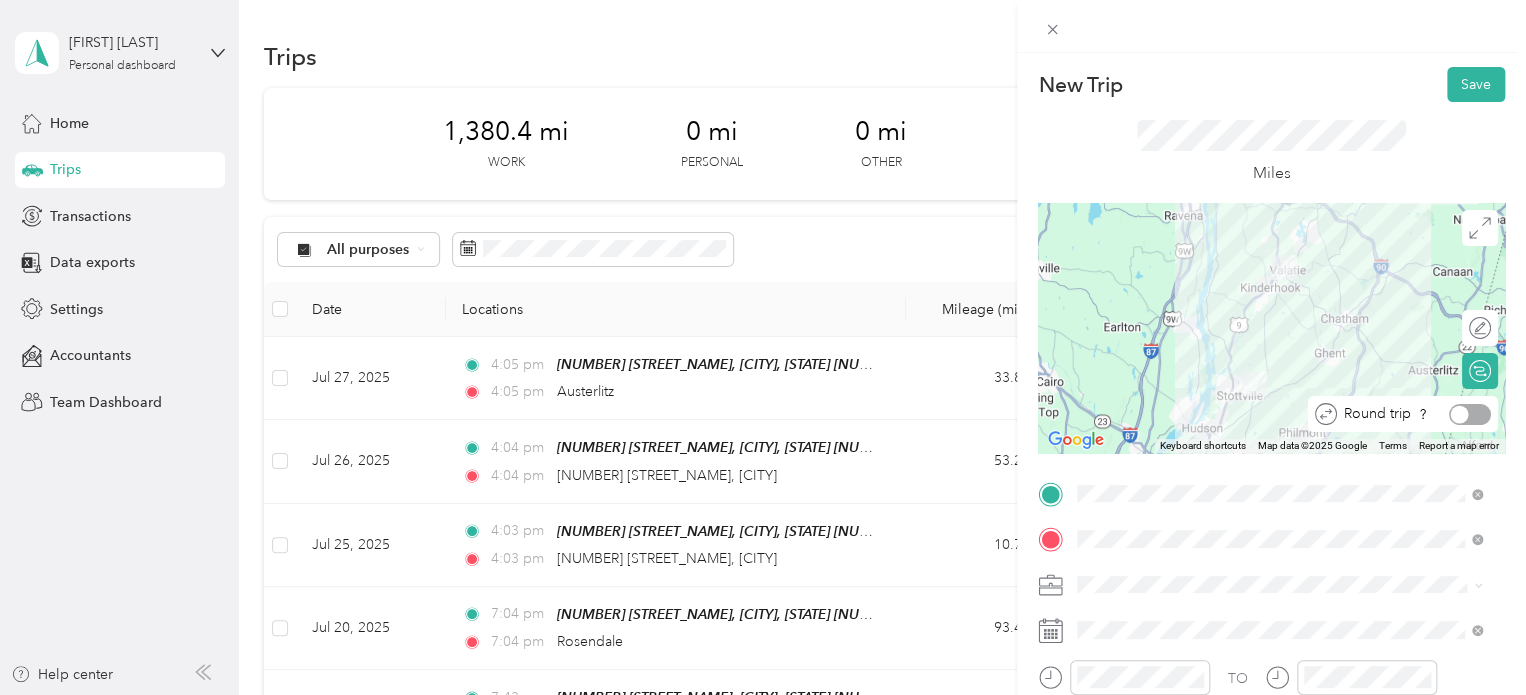 click at bounding box center [1470, 414] 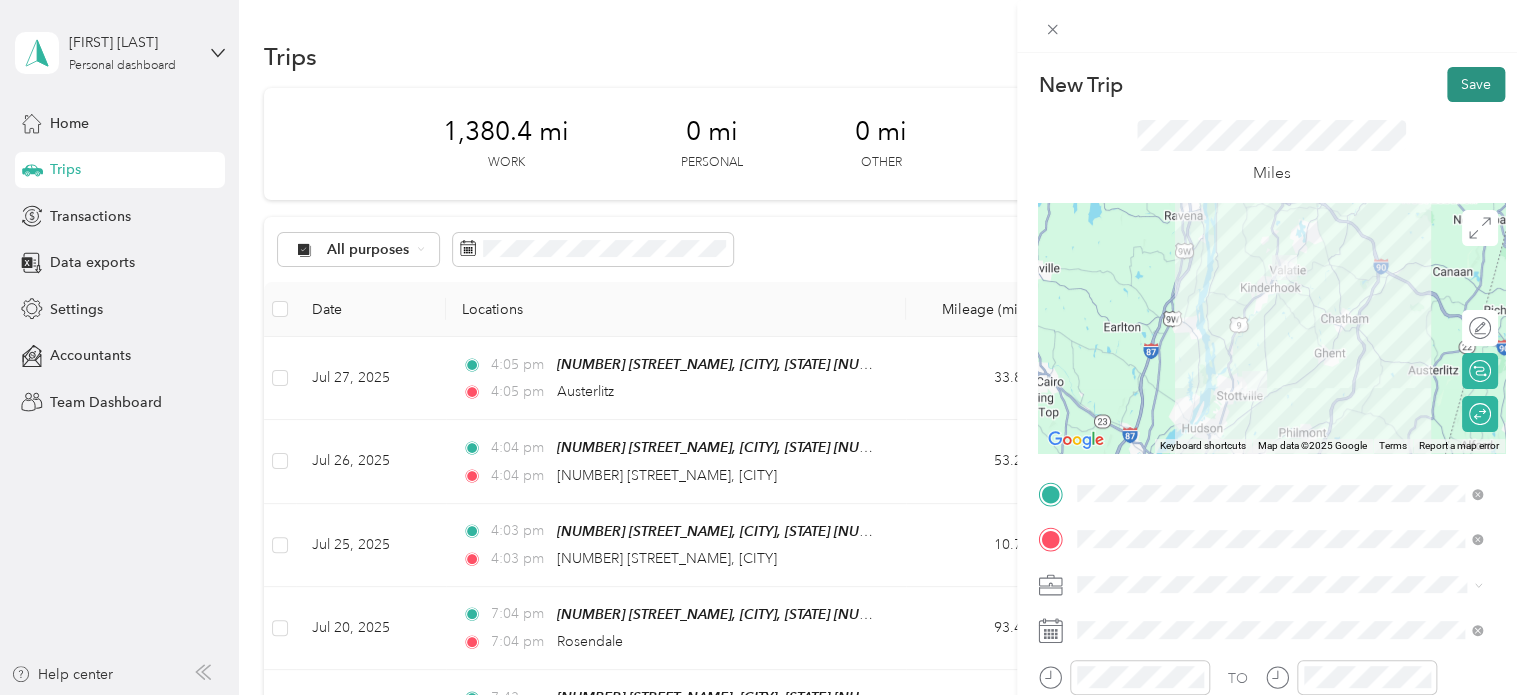 click on "Save" at bounding box center [1476, 84] 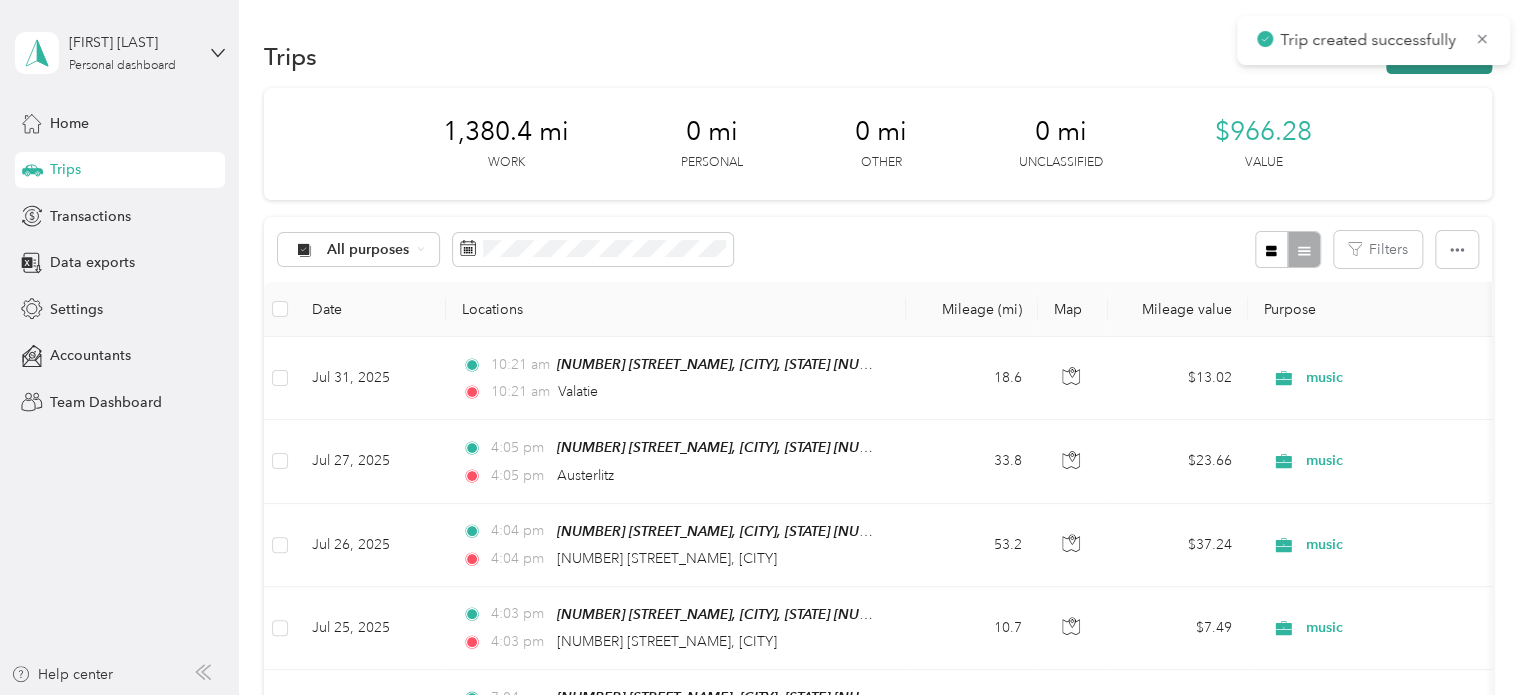 click on "New trip" at bounding box center [1439, 56] 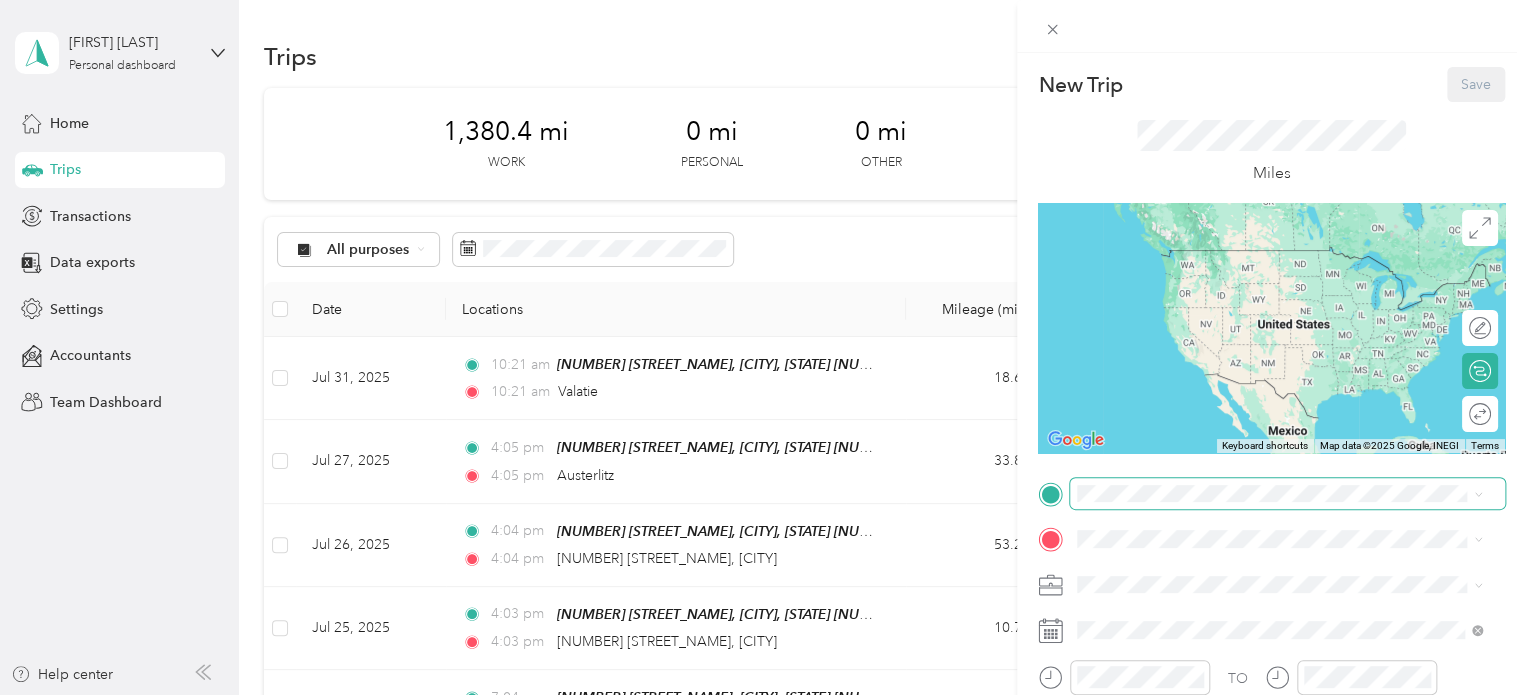 click at bounding box center (1287, 494) 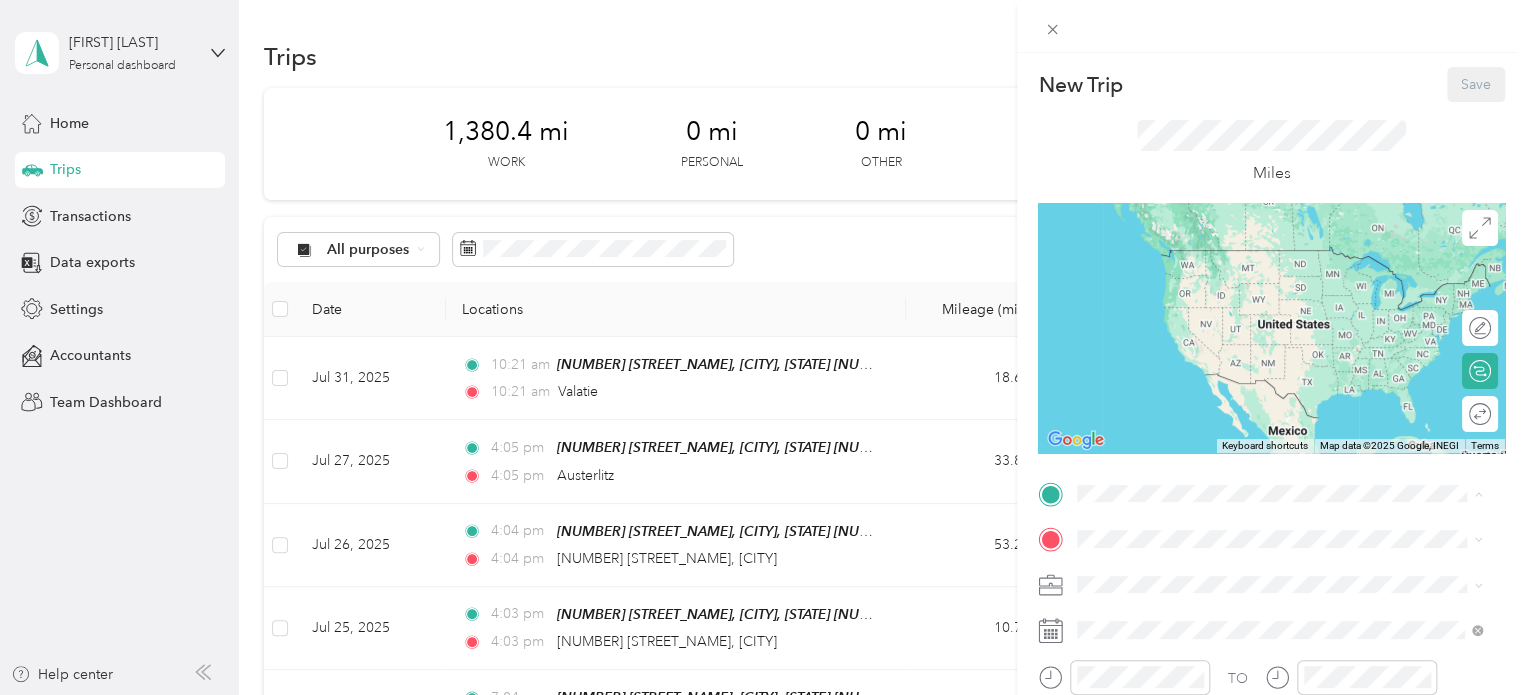 click on "[NUMBER] [STREET_NAME], [CITY], [STATE] [NUMBER] [STREET_NAME], [CITY], [STATE] [POSTAL_CODE], [COUNTRY], [POSTAL_CODE], [COUNTY], [STATE], [COUNTRY]" at bounding box center [1295, 290] 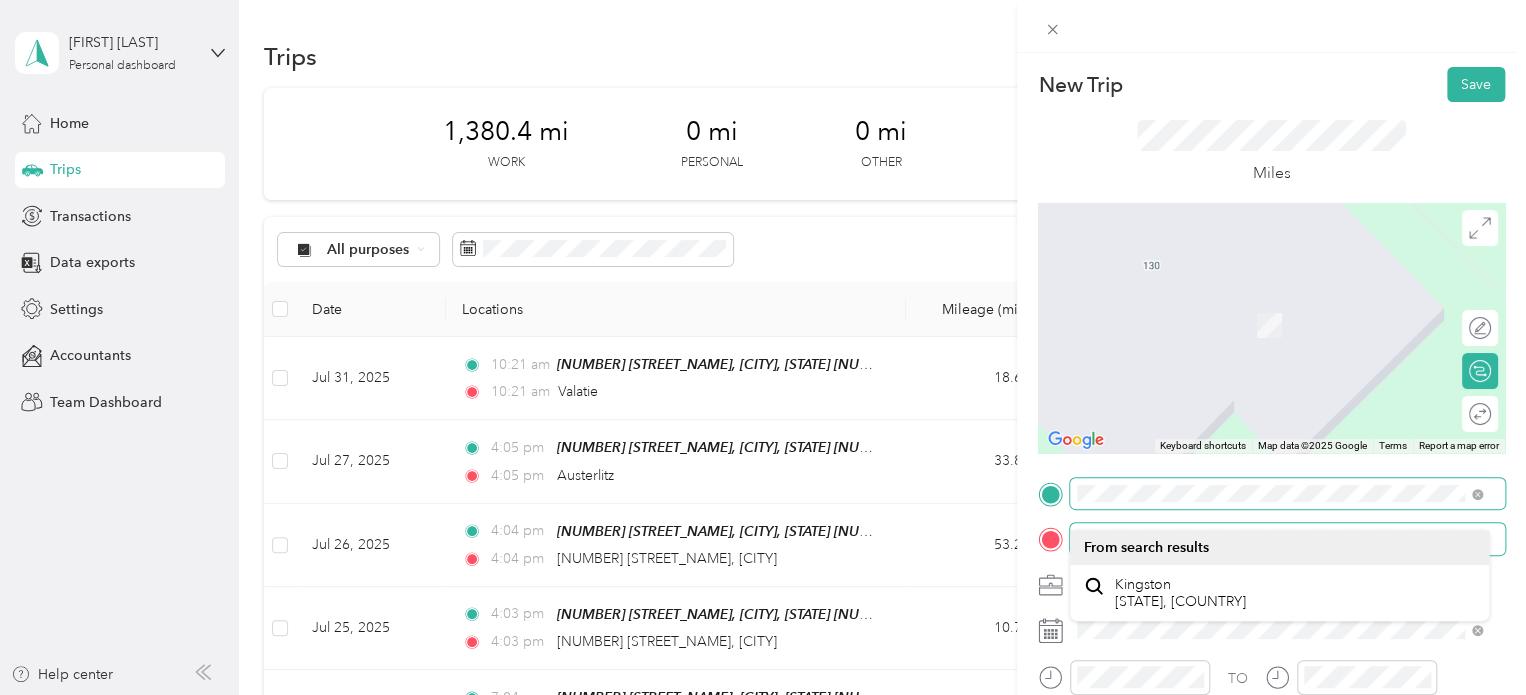 scroll, scrollTop: 200, scrollLeft: 0, axis: vertical 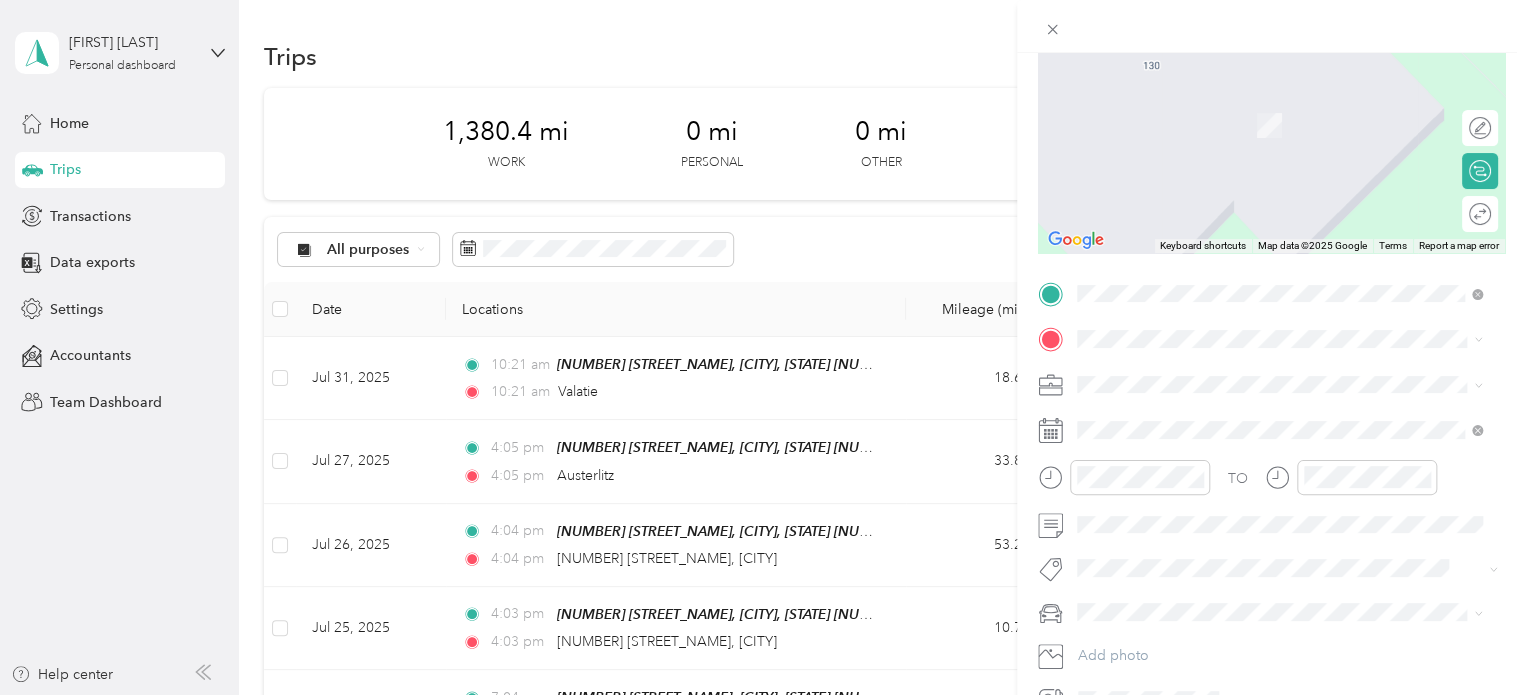 click on "Kingston
[STATE], [COUNTRY]" at bounding box center [1180, 412] 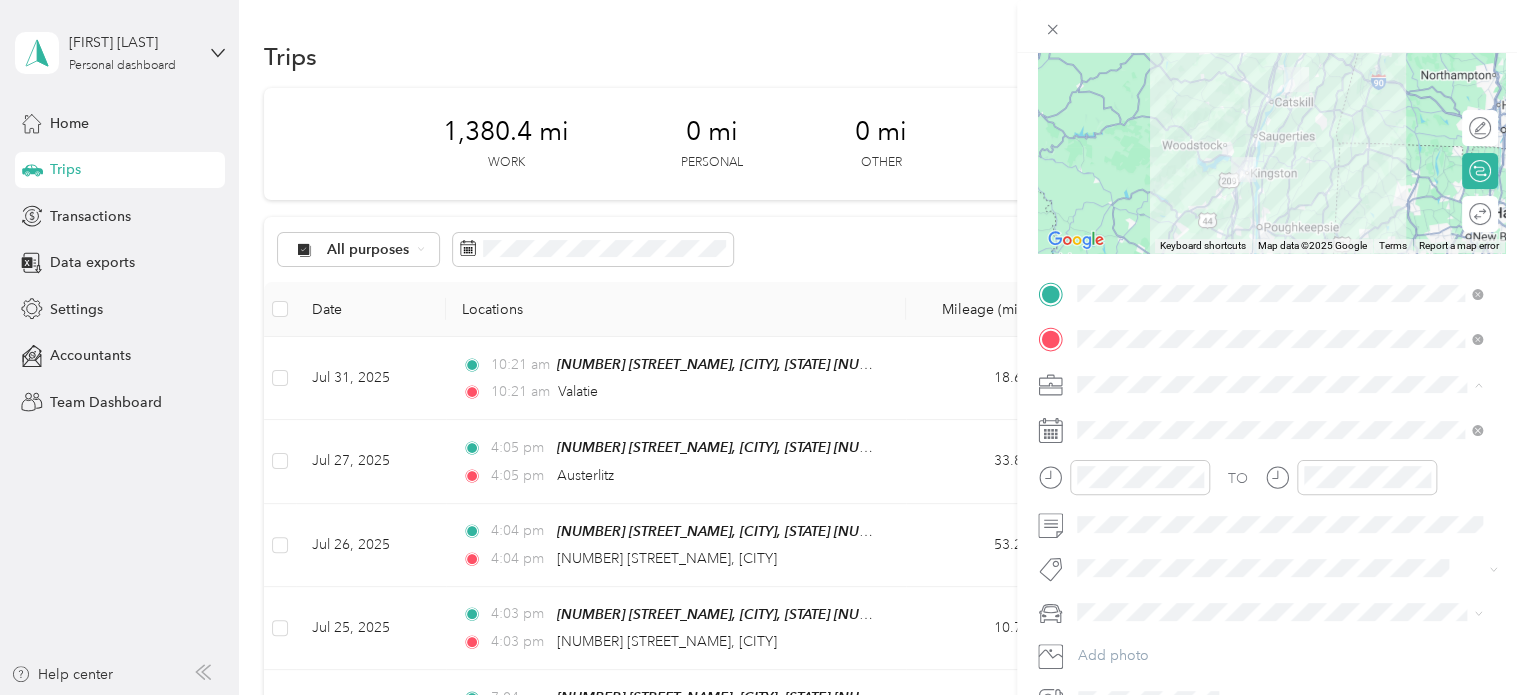 click on "music" at bounding box center [1279, 489] 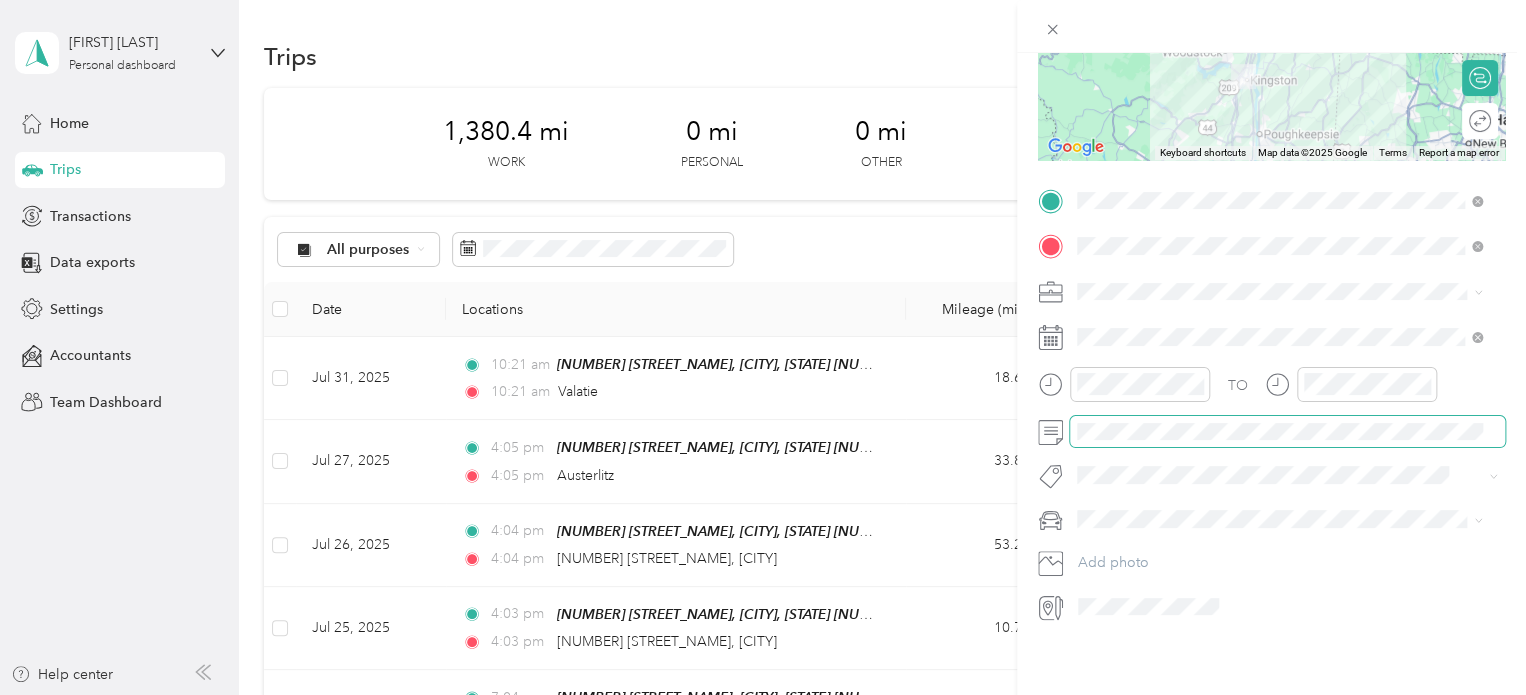 scroll, scrollTop: 308, scrollLeft: 0, axis: vertical 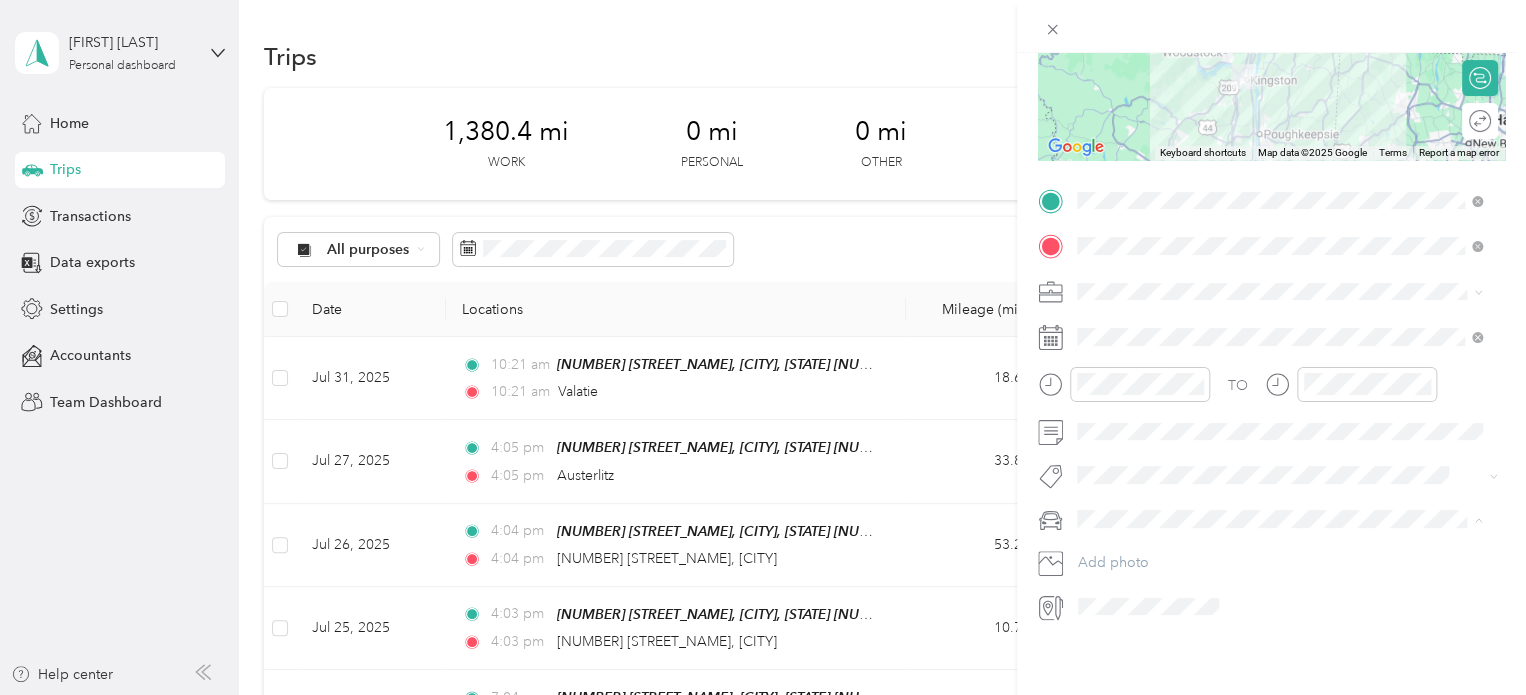 click on "Terra" at bounding box center (1279, 539) 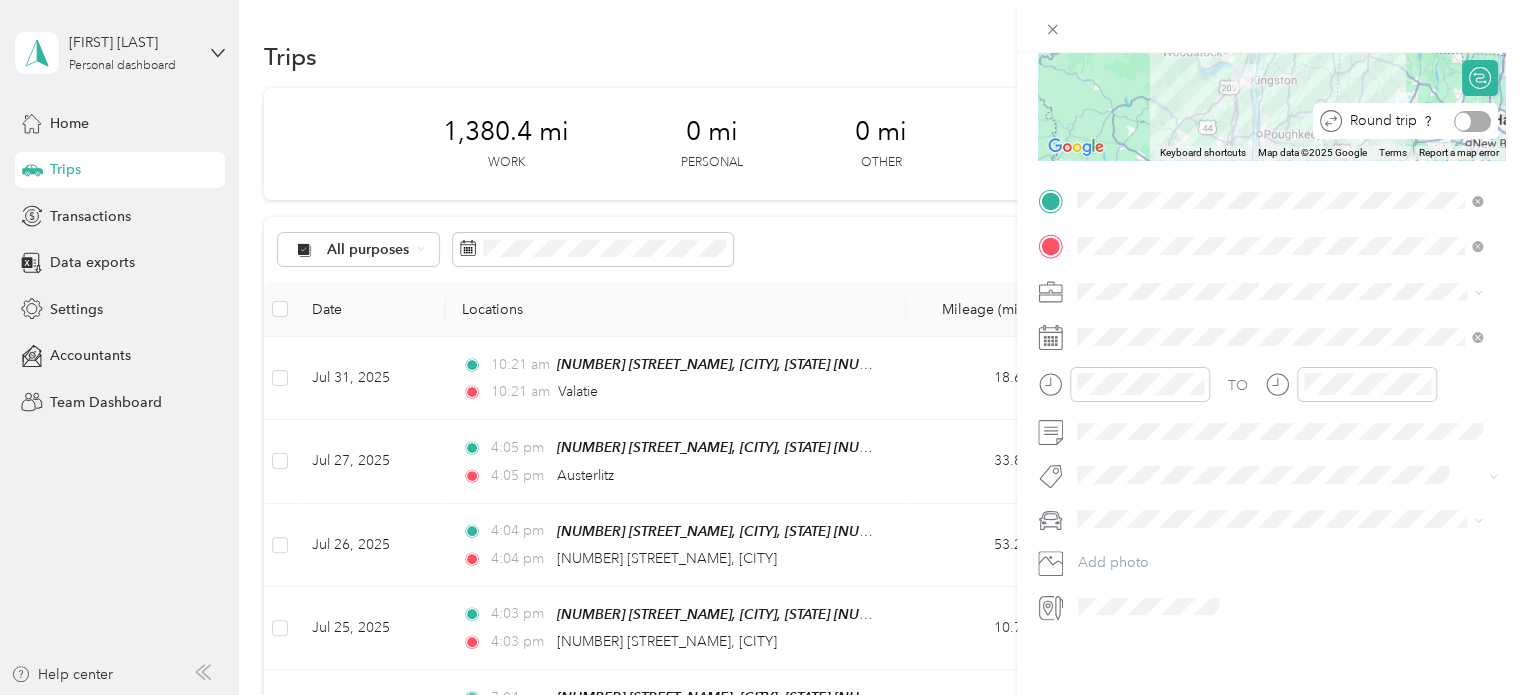 click at bounding box center [1472, 121] 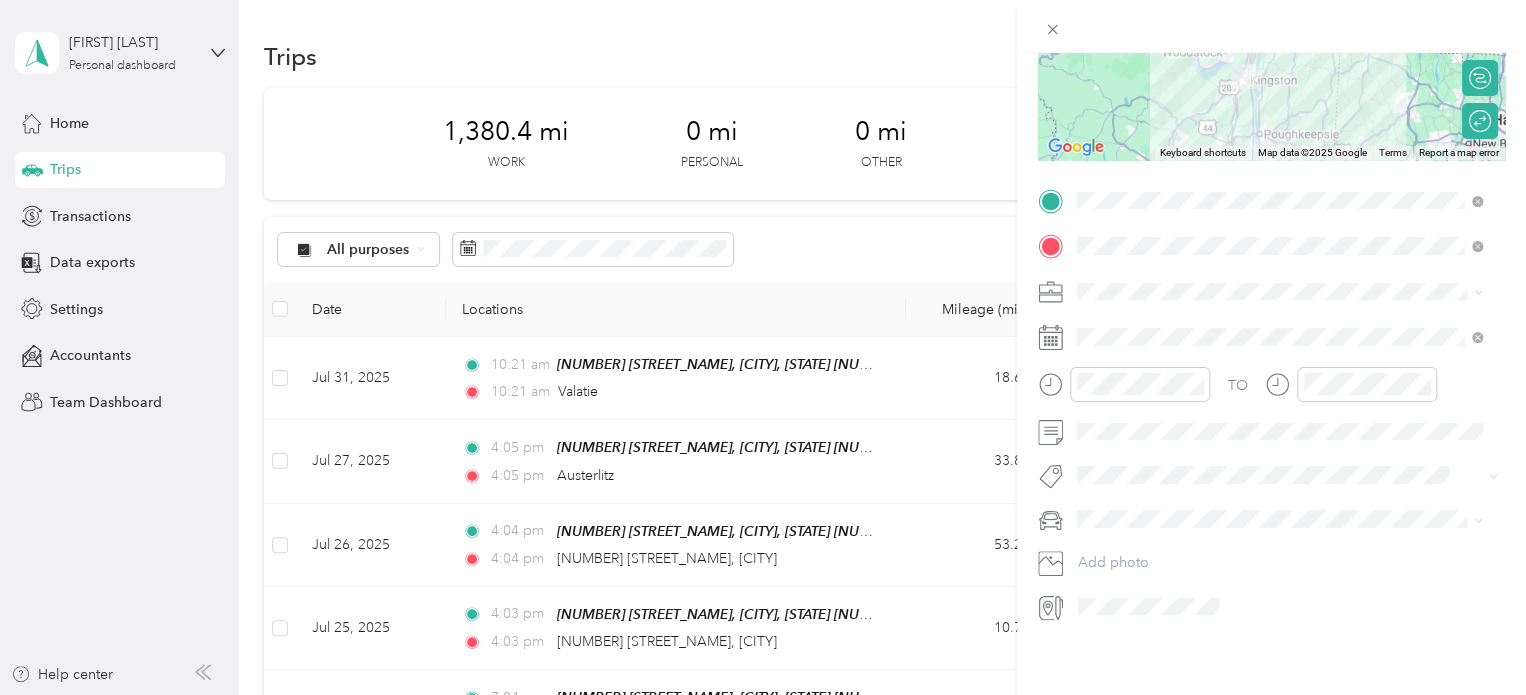 scroll, scrollTop: 0, scrollLeft: 0, axis: both 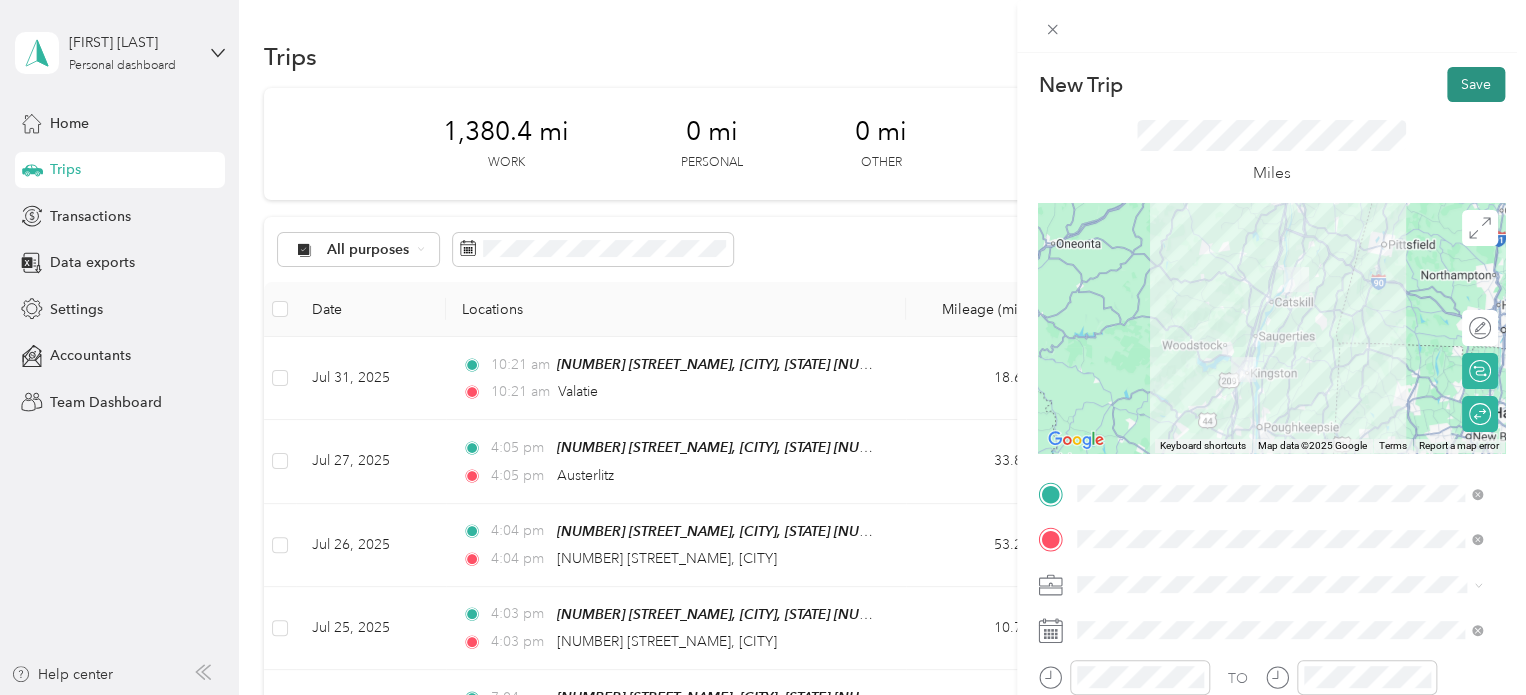 click on "Save" at bounding box center [1476, 84] 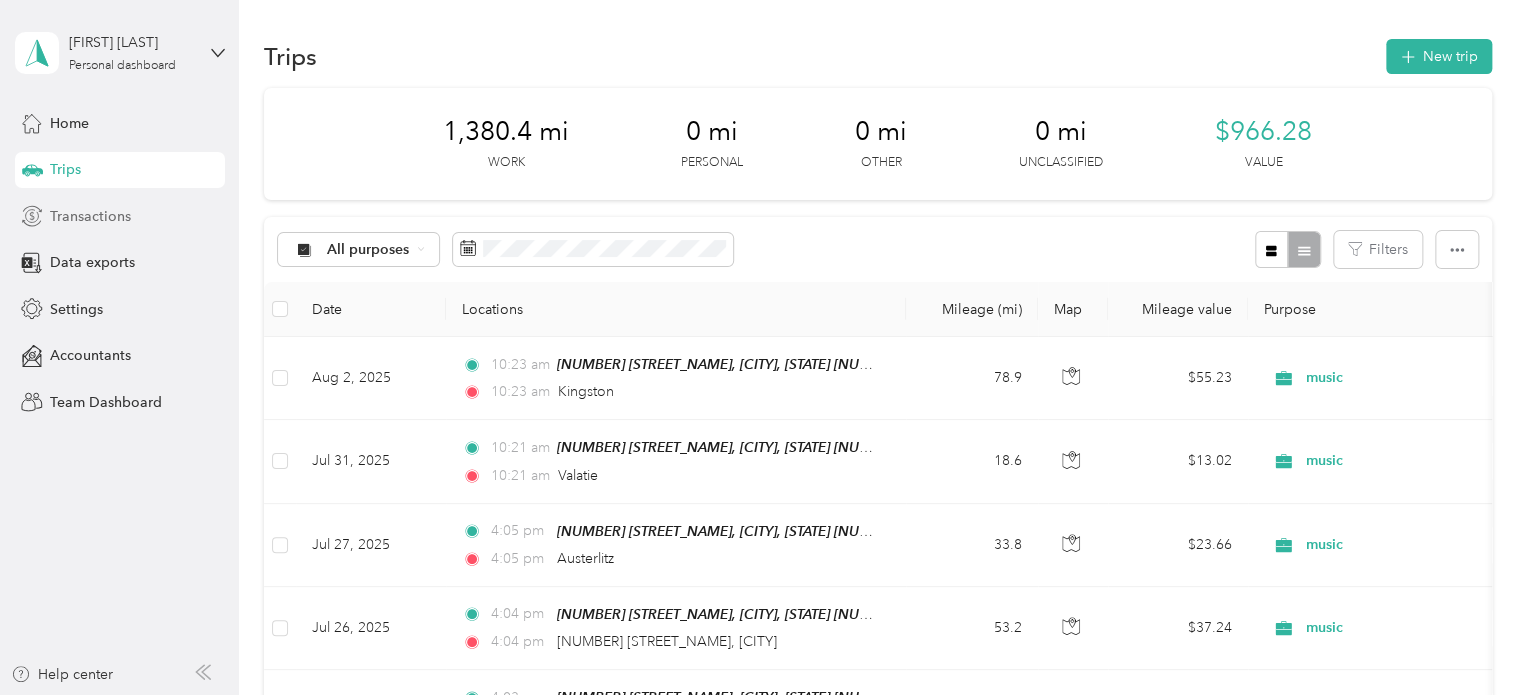 click on "Transactions" at bounding box center (90, 216) 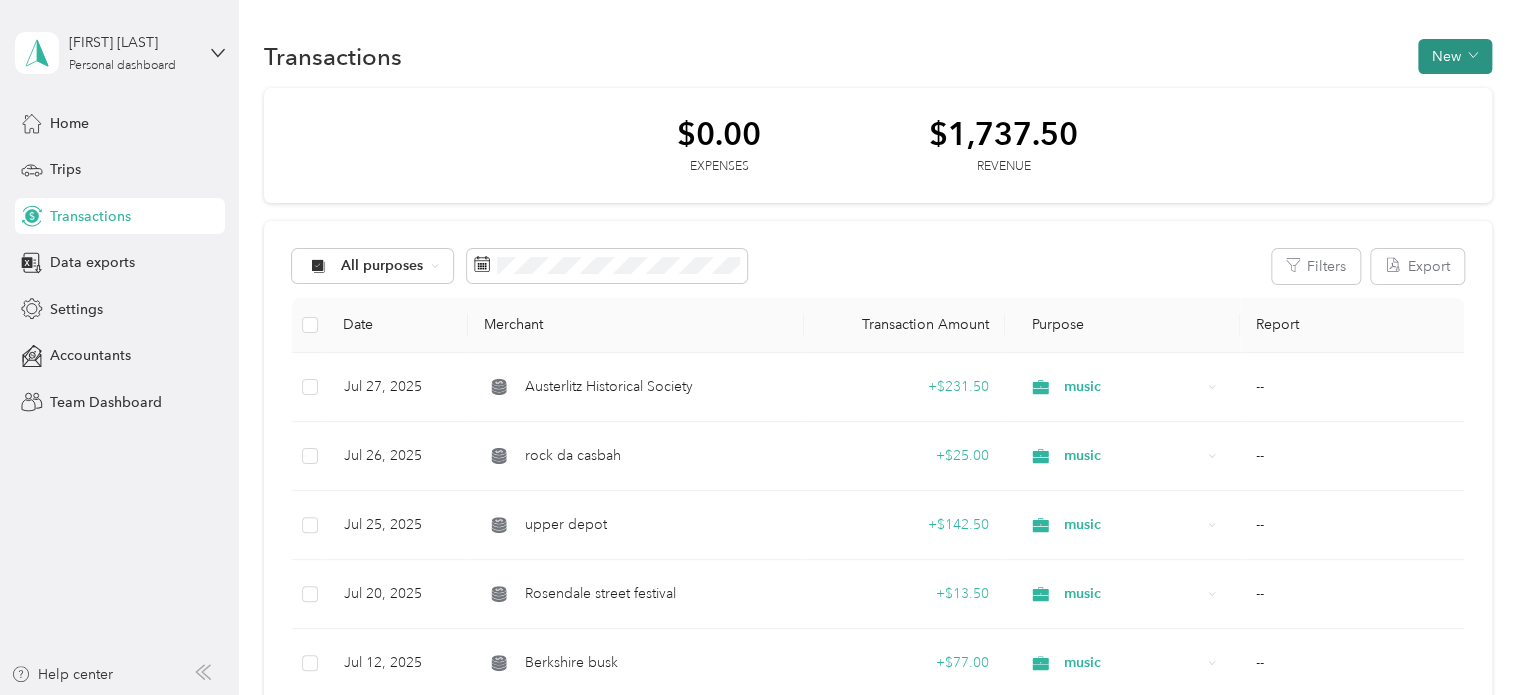 click 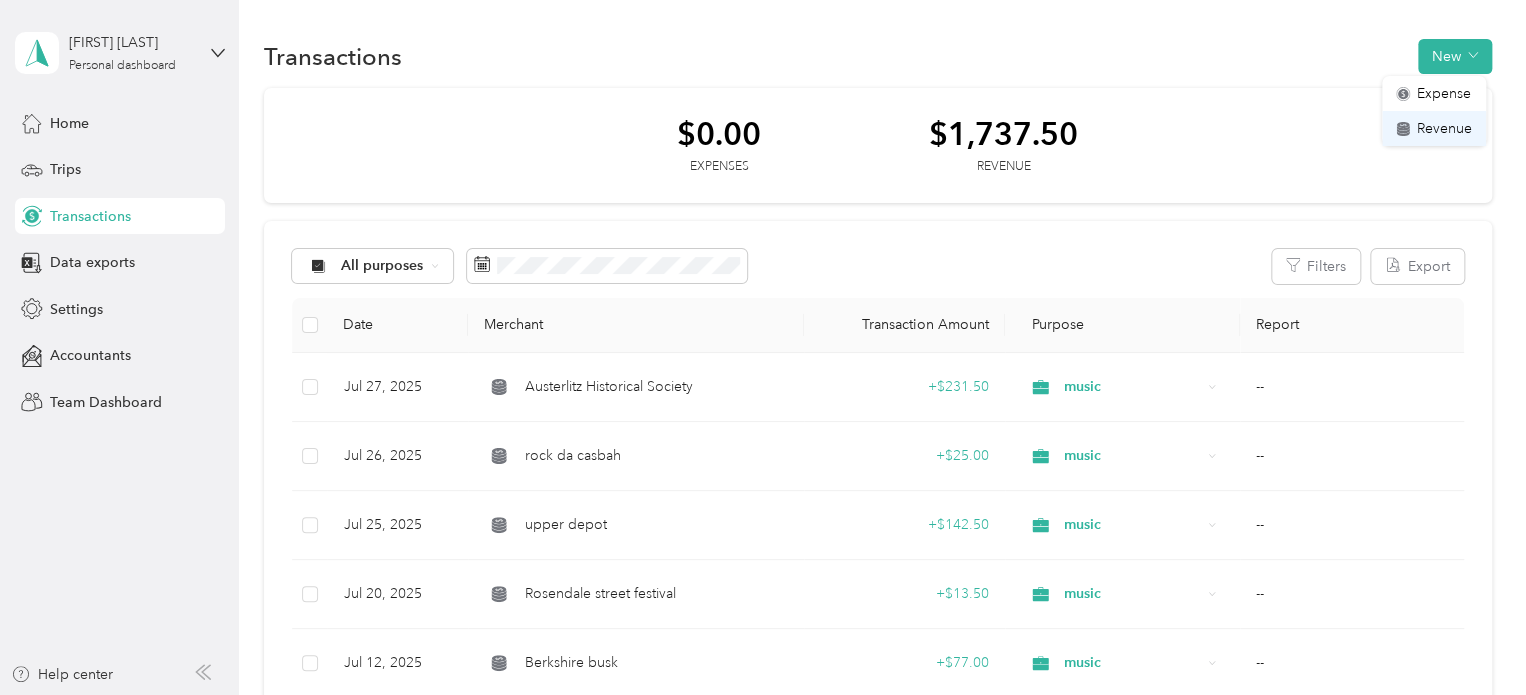 click on "Revenue" at bounding box center (1444, 128) 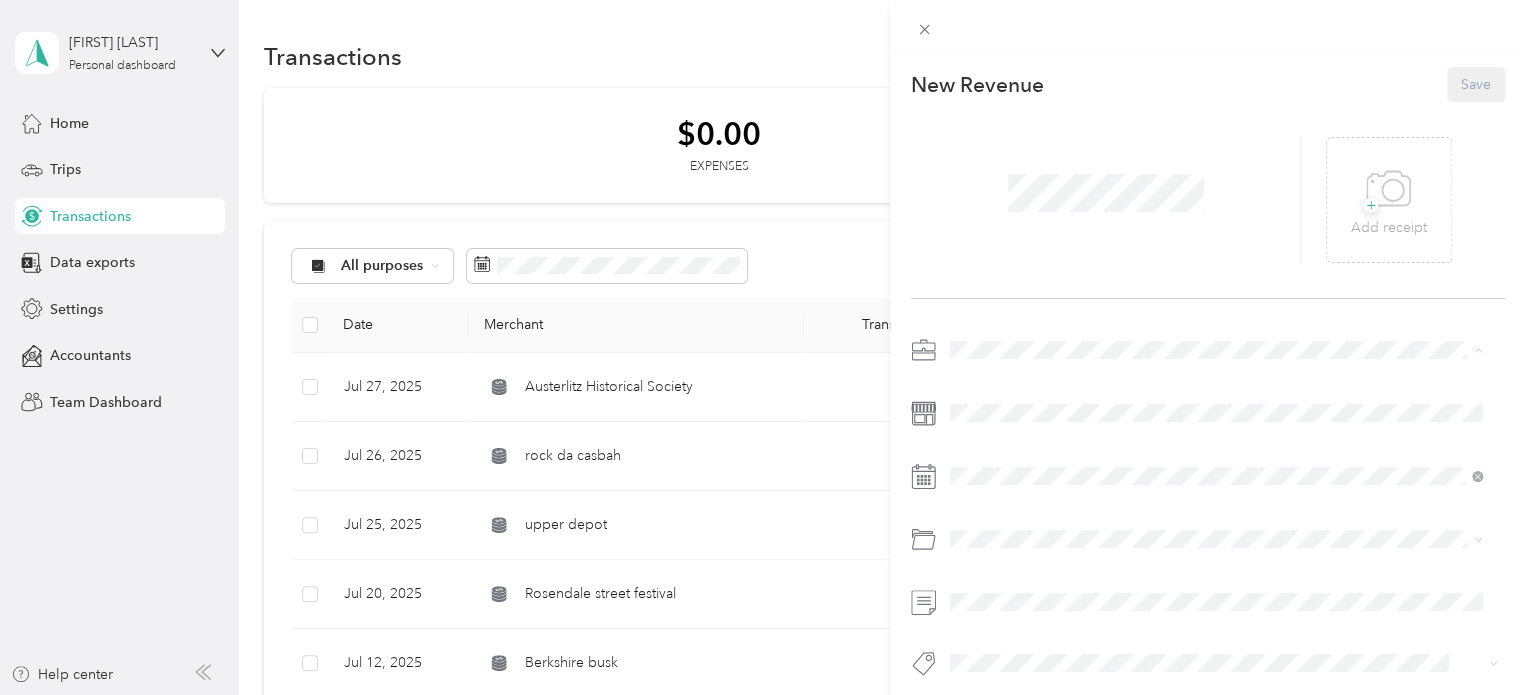 click on "music" at bounding box center [1216, 454] 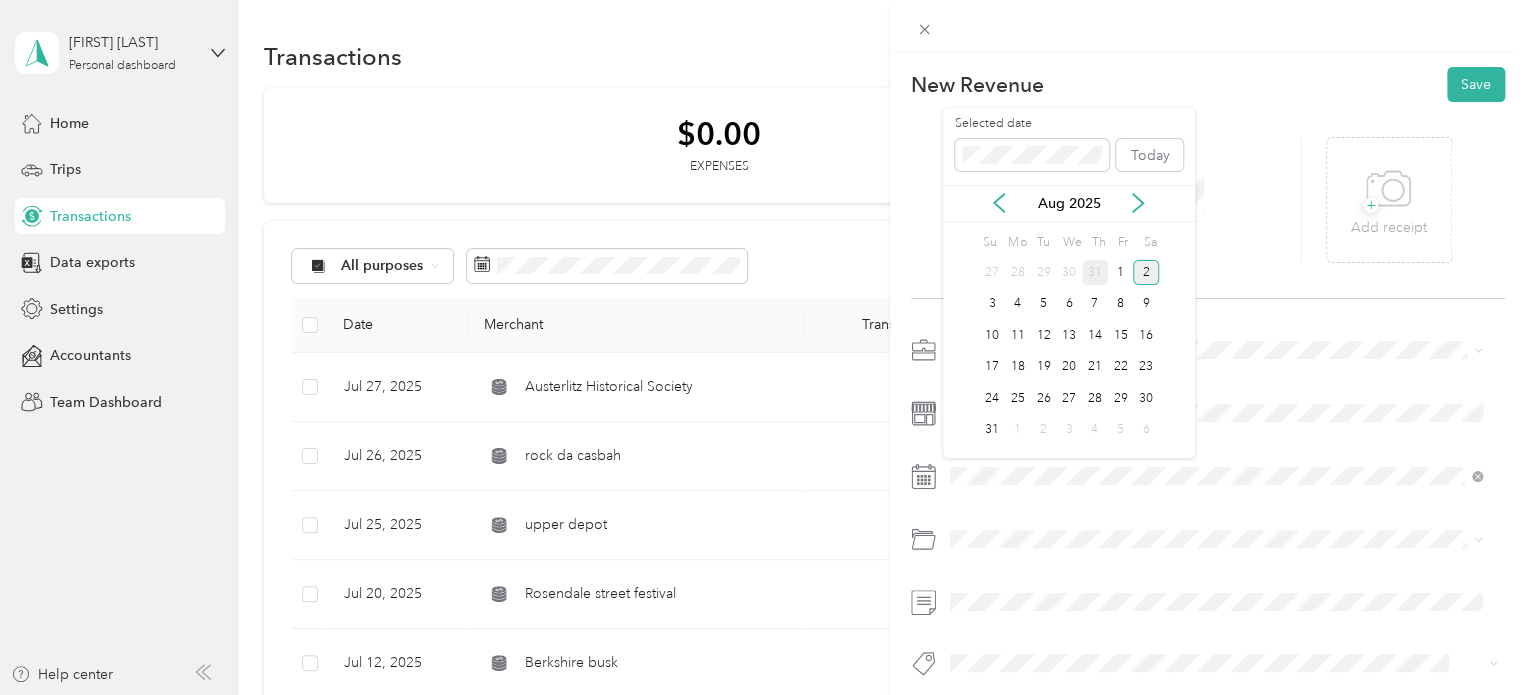 click on "31" at bounding box center [1095, 272] 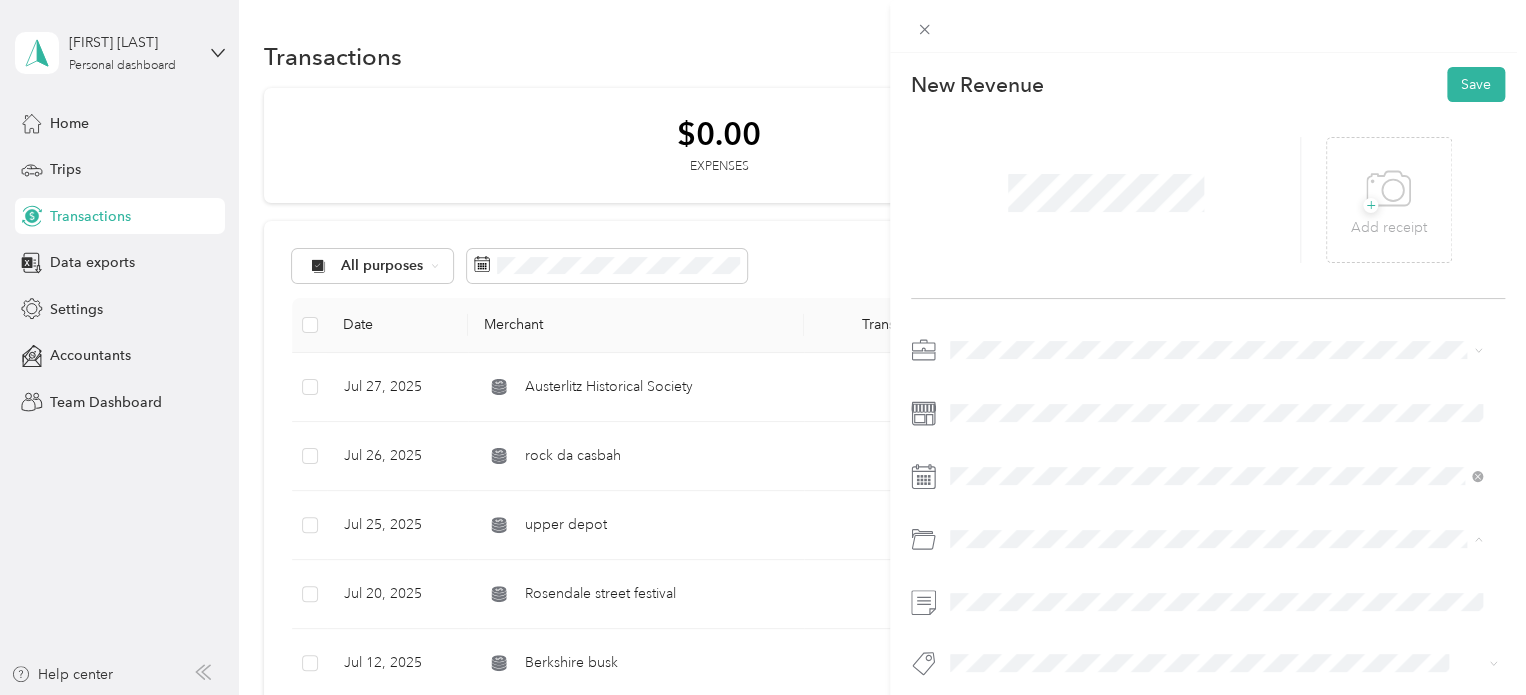 click on "Reimbursement" at bounding box center [1006, 619] 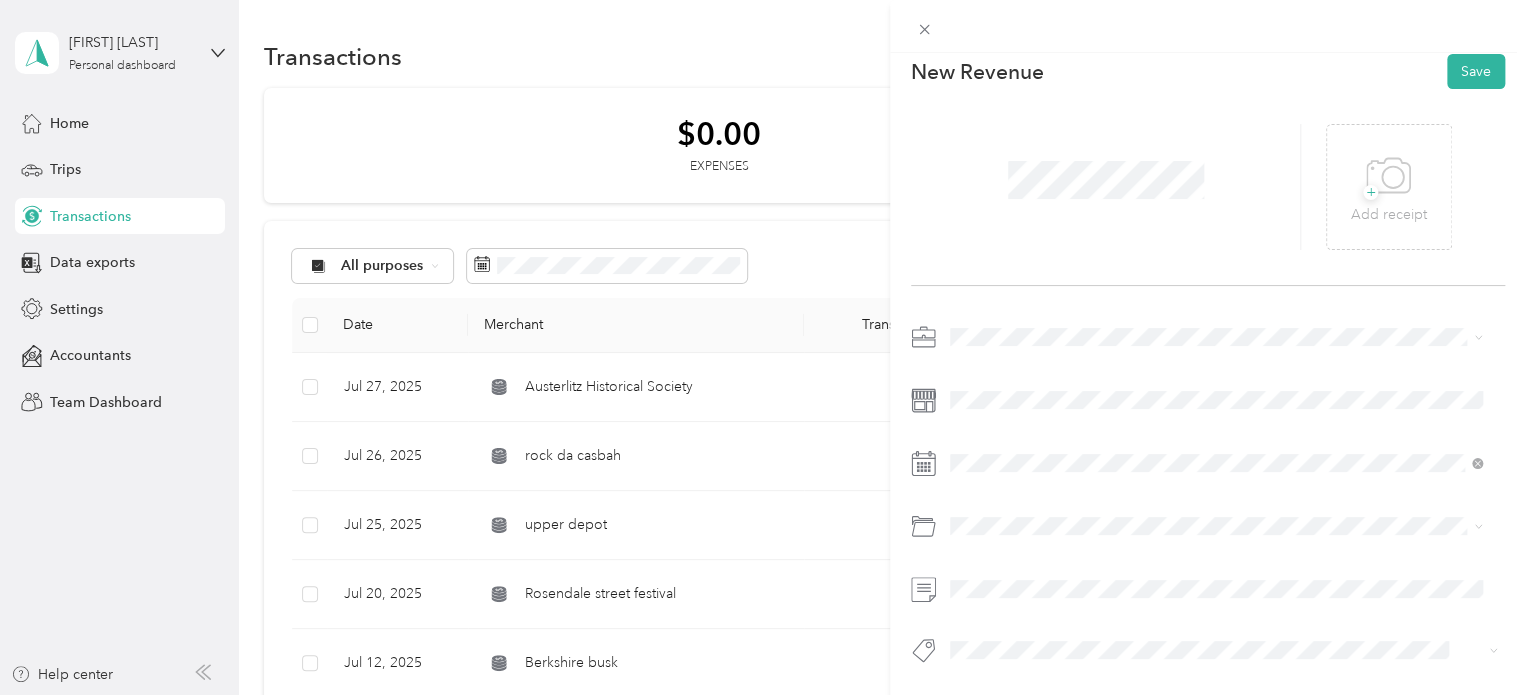 scroll, scrollTop: 28, scrollLeft: 0, axis: vertical 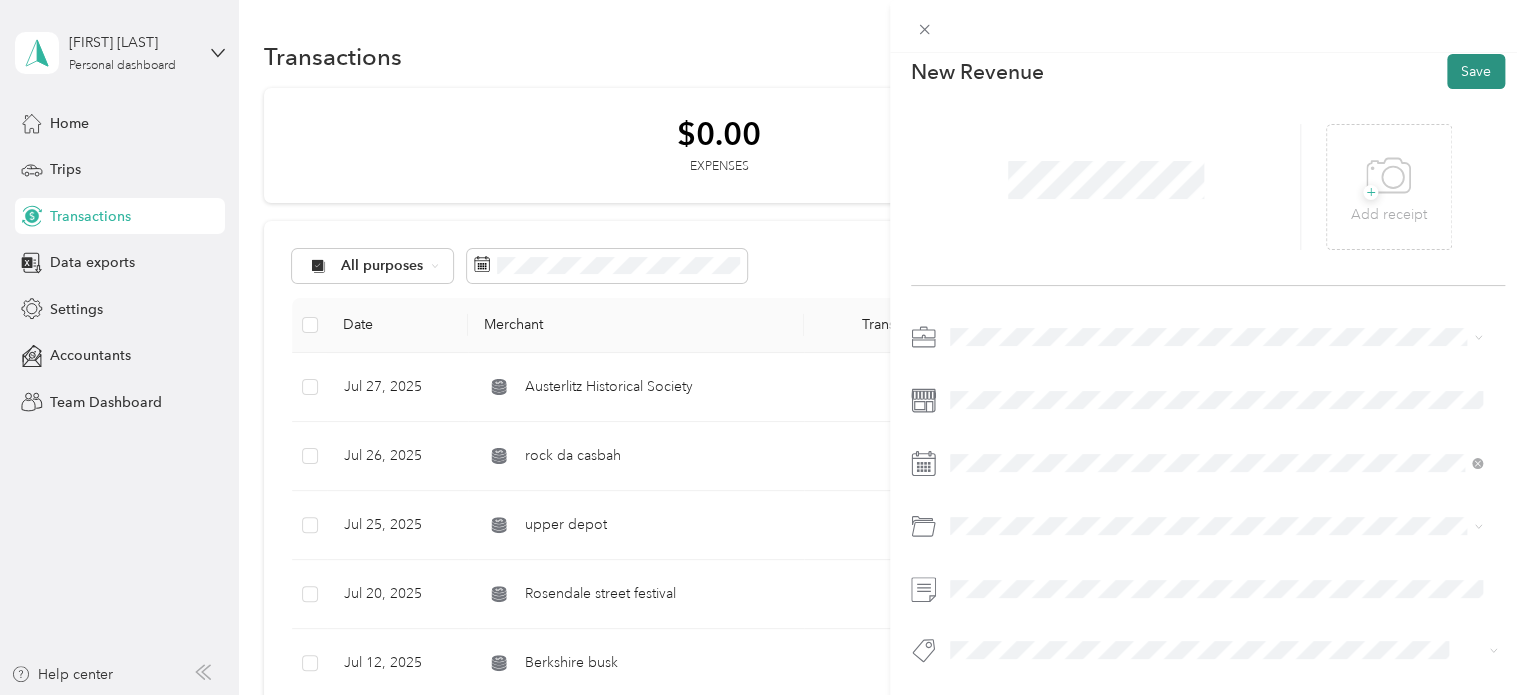 click on "Save" at bounding box center [1476, 71] 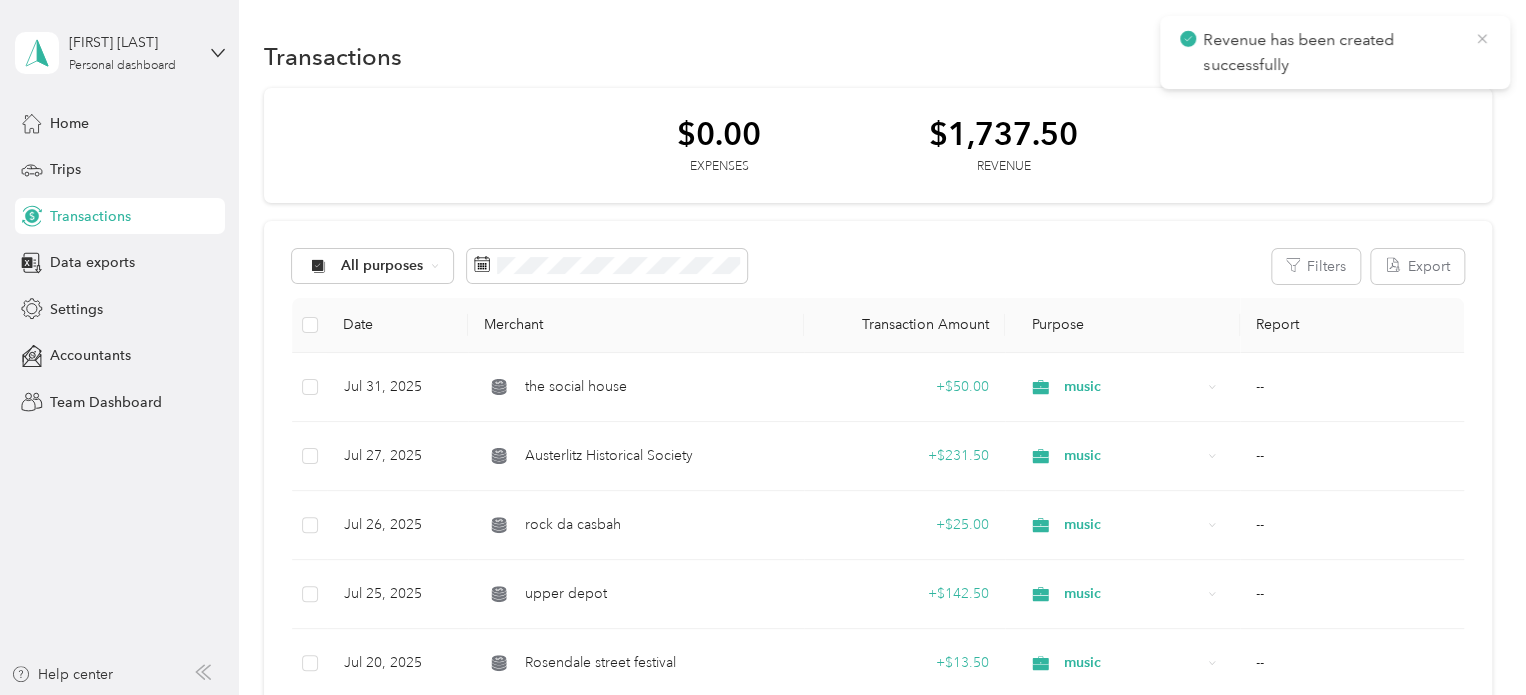click 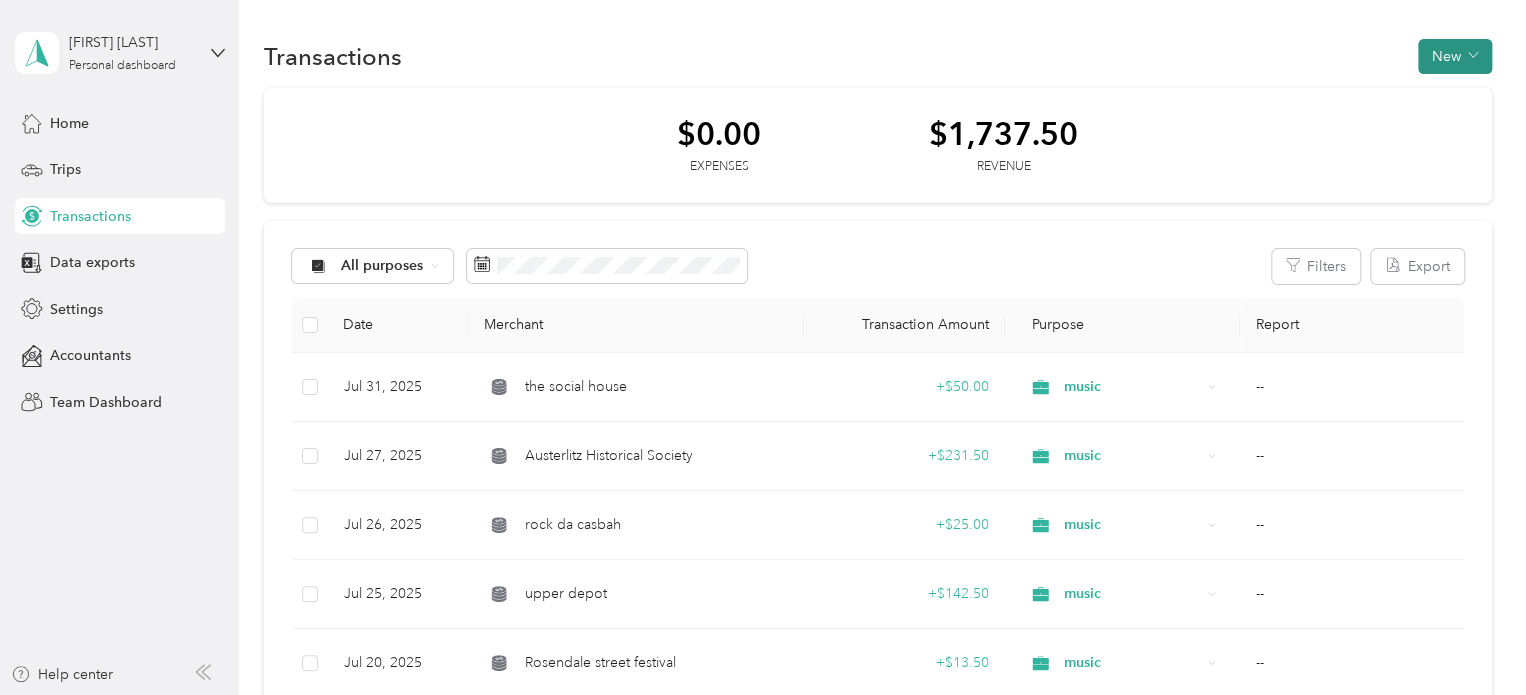 click on "New" at bounding box center [1455, 56] 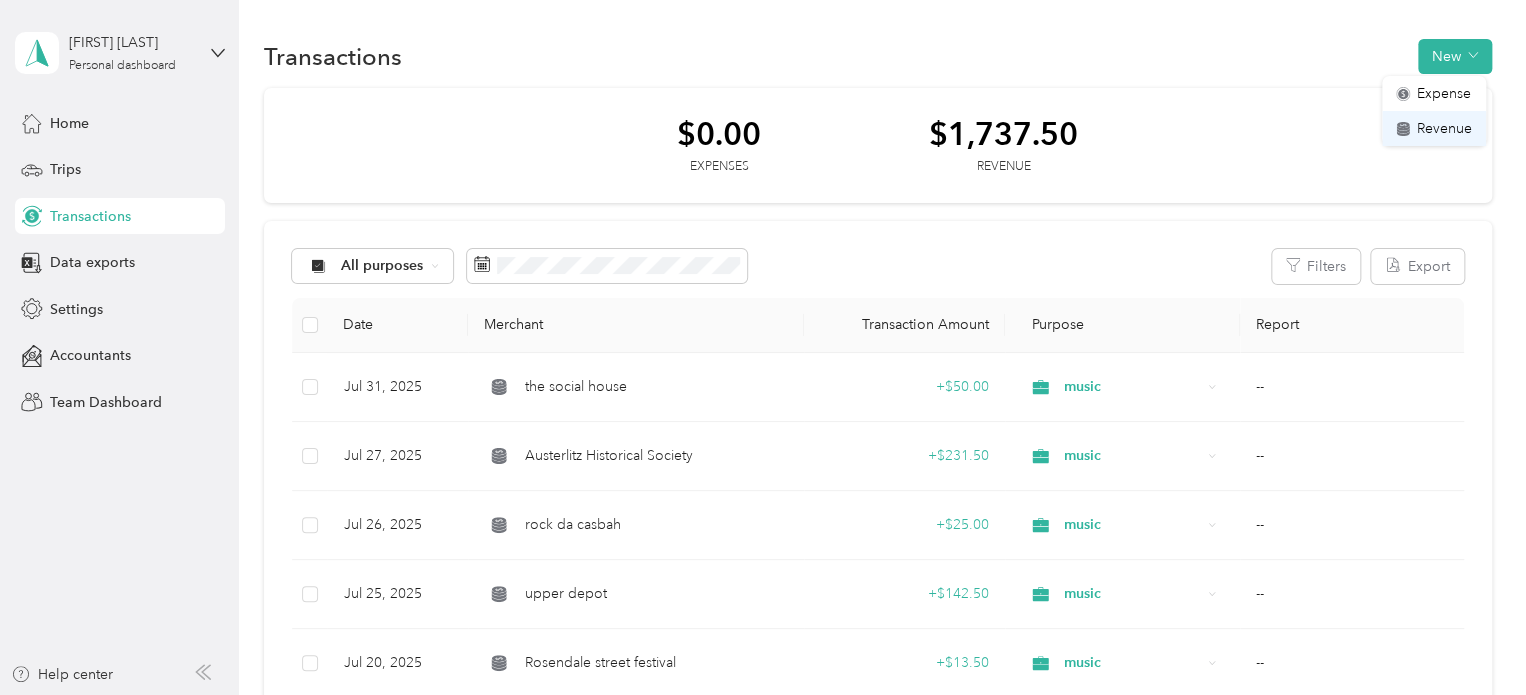click on "Revenue" at bounding box center (1444, 128) 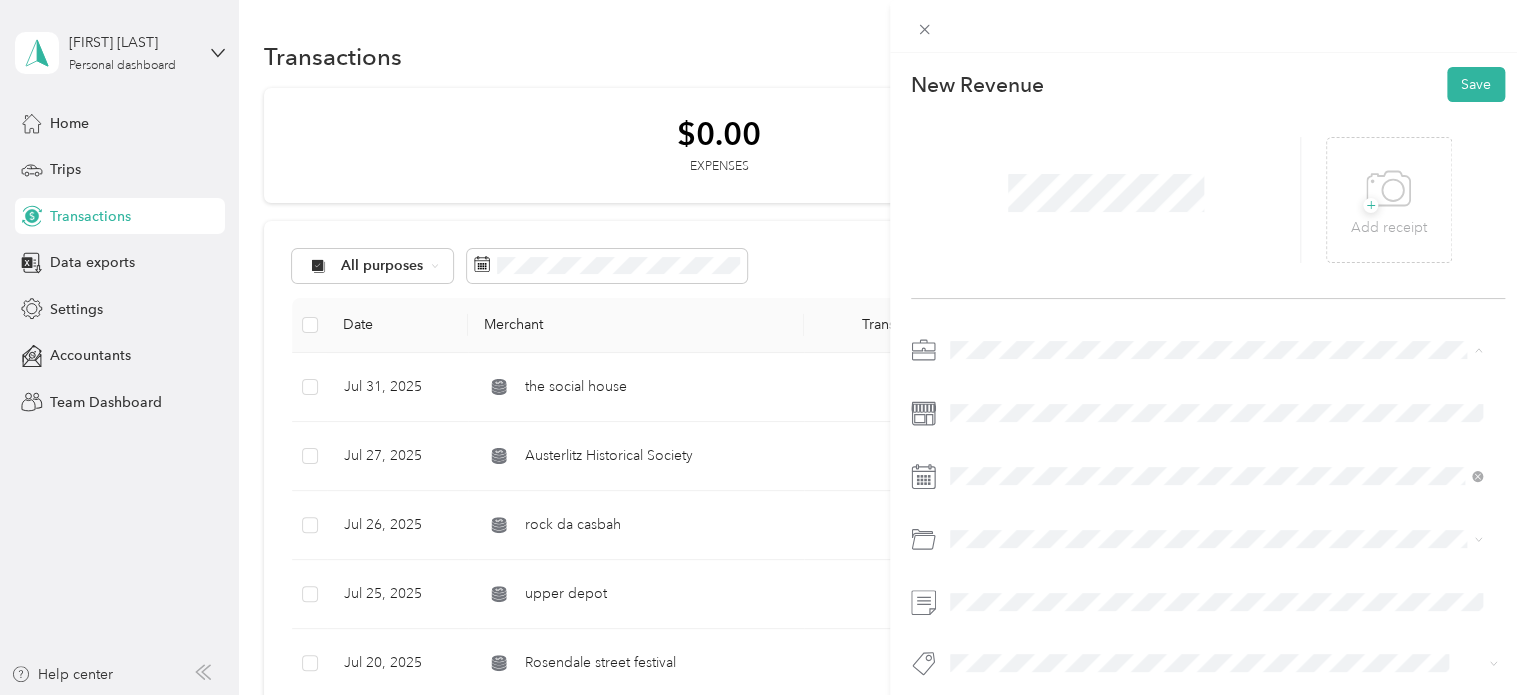 click on "music" at bounding box center (1216, 454) 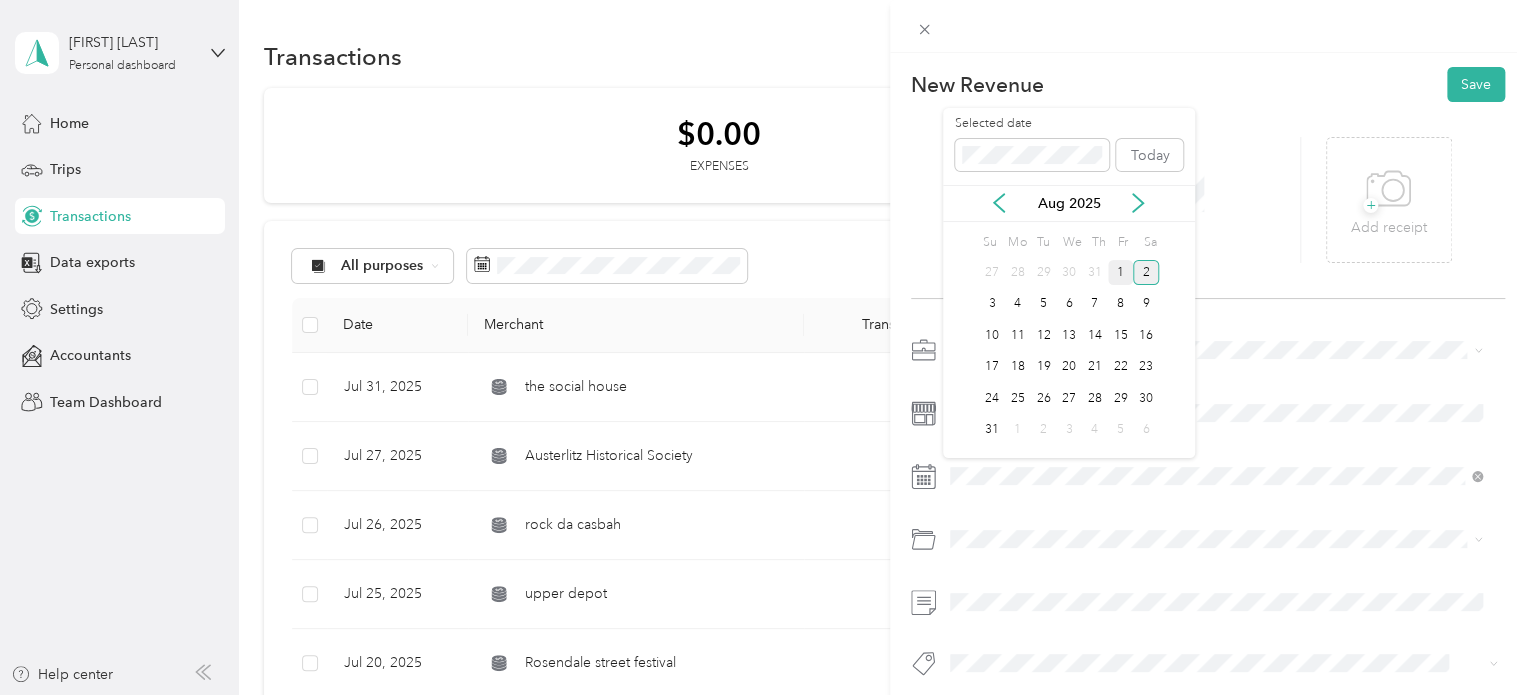 click on "1" at bounding box center [1121, 272] 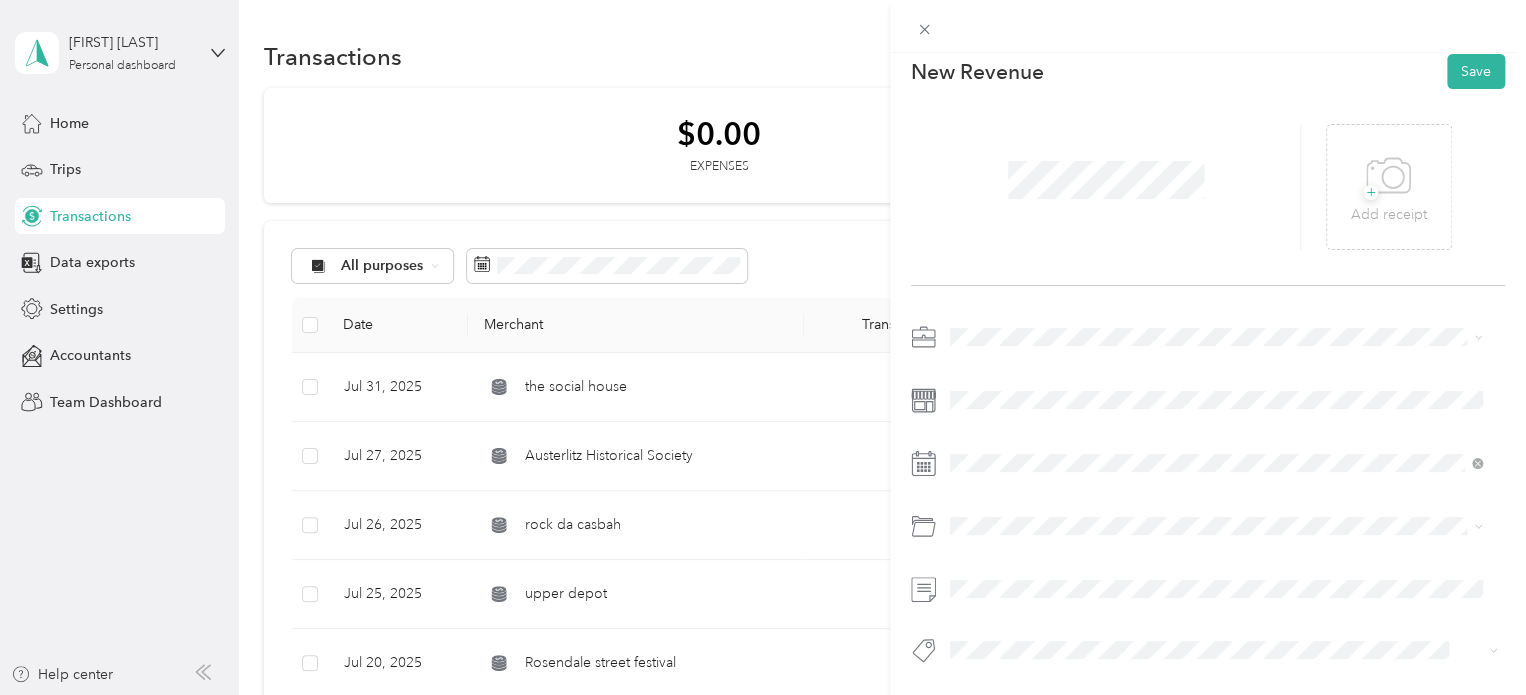scroll, scrollTop: 28, scrollLeft: 0, axis: vertical 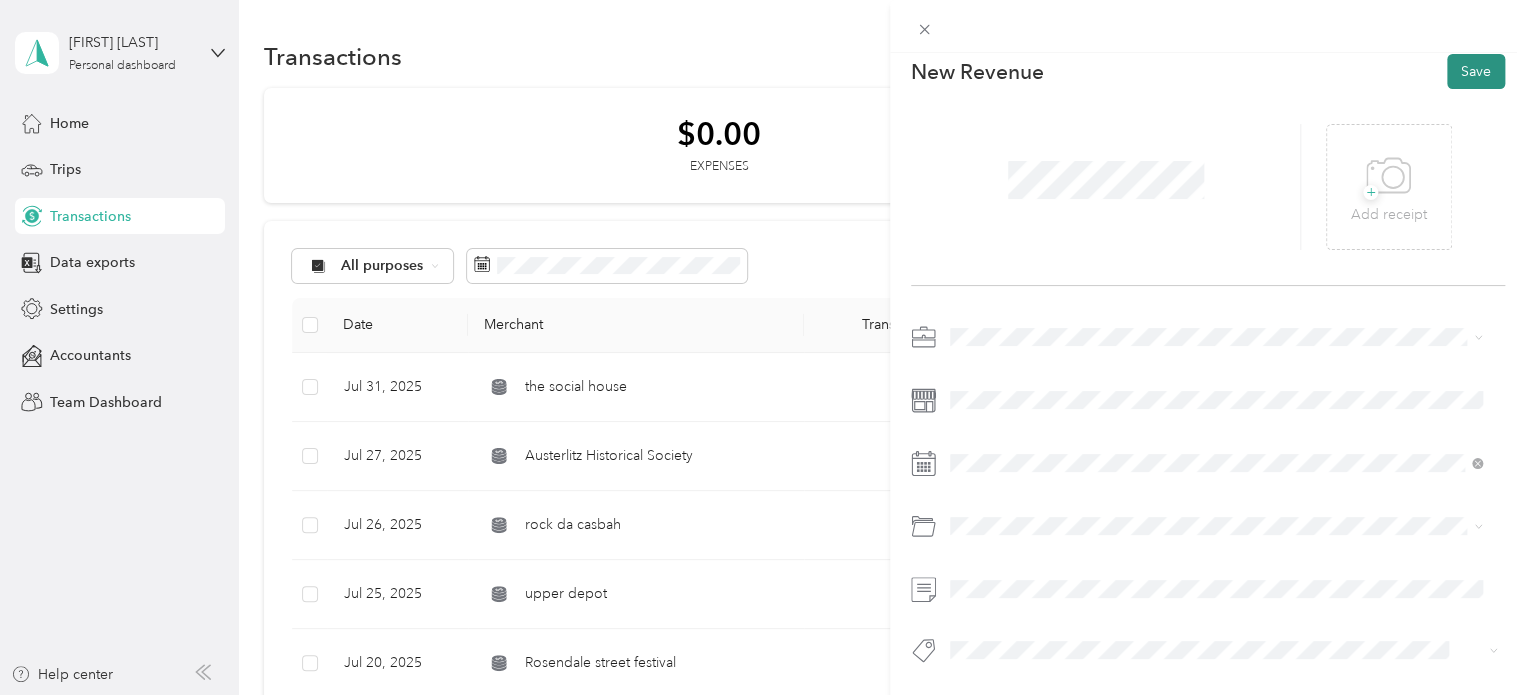 click on "Save" at bounding box center [1476, 71] 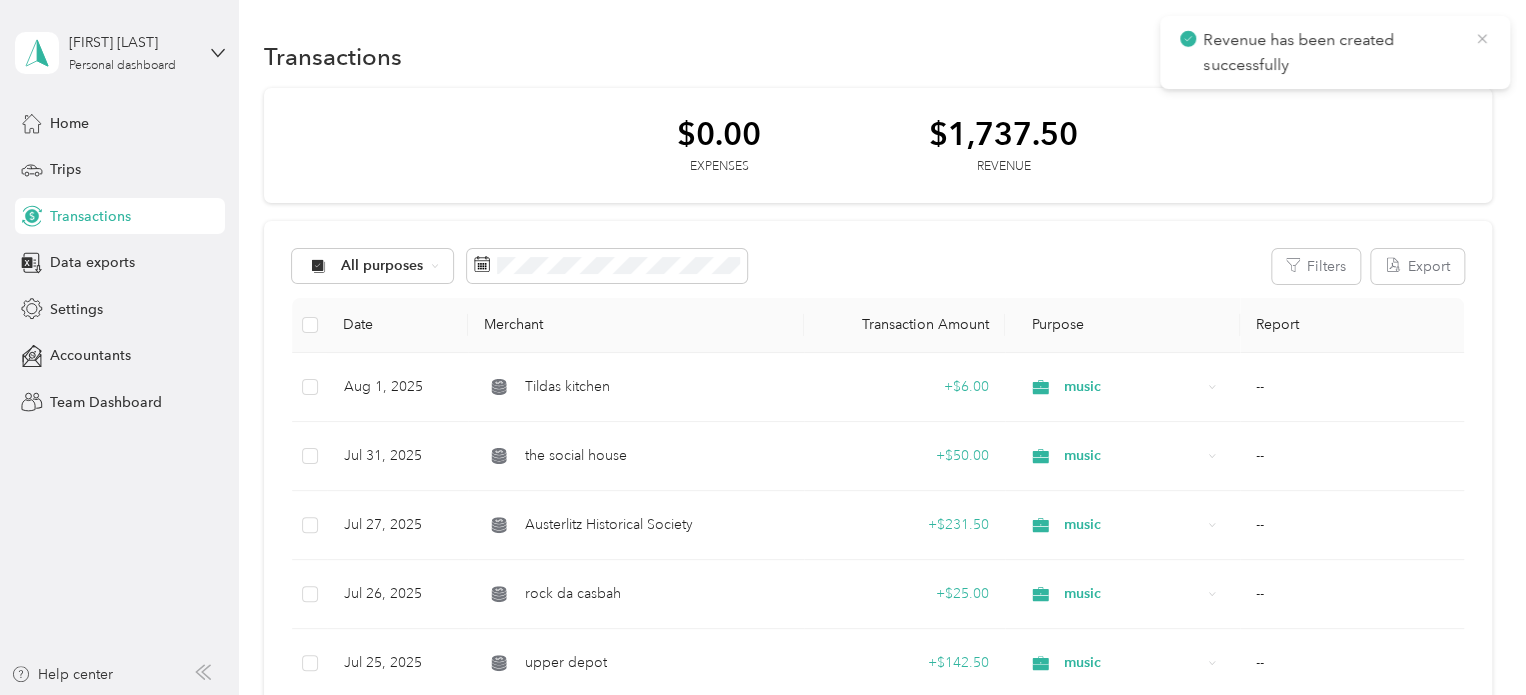 click 